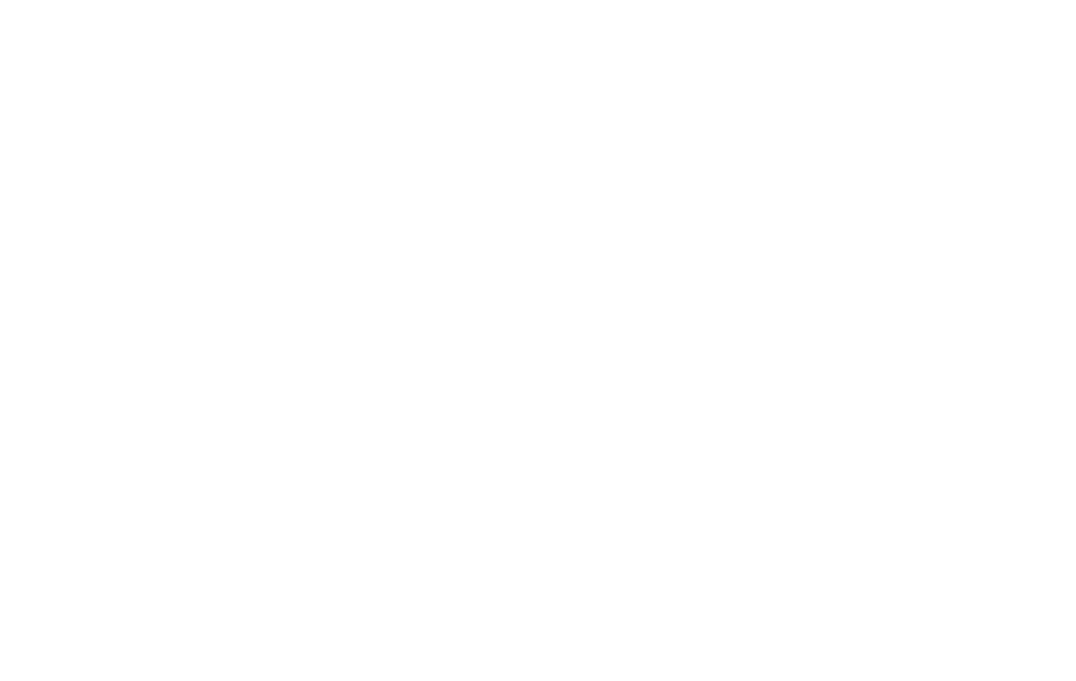 scroll, scrollTop: 0, scrollLeft: 0, axis: both 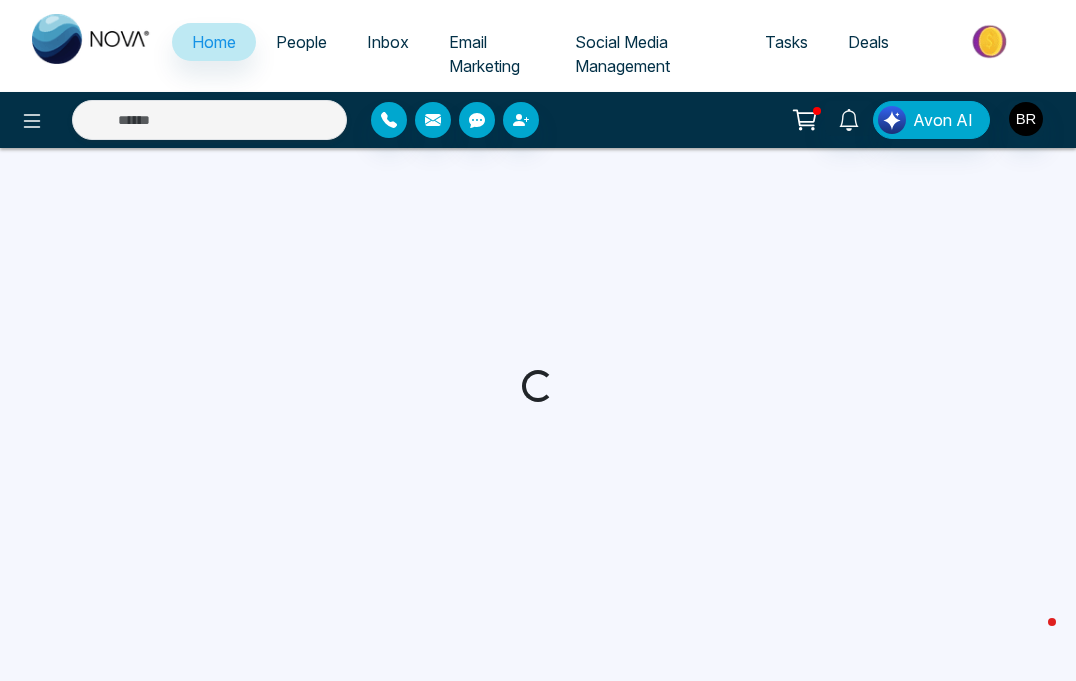 select on "*" 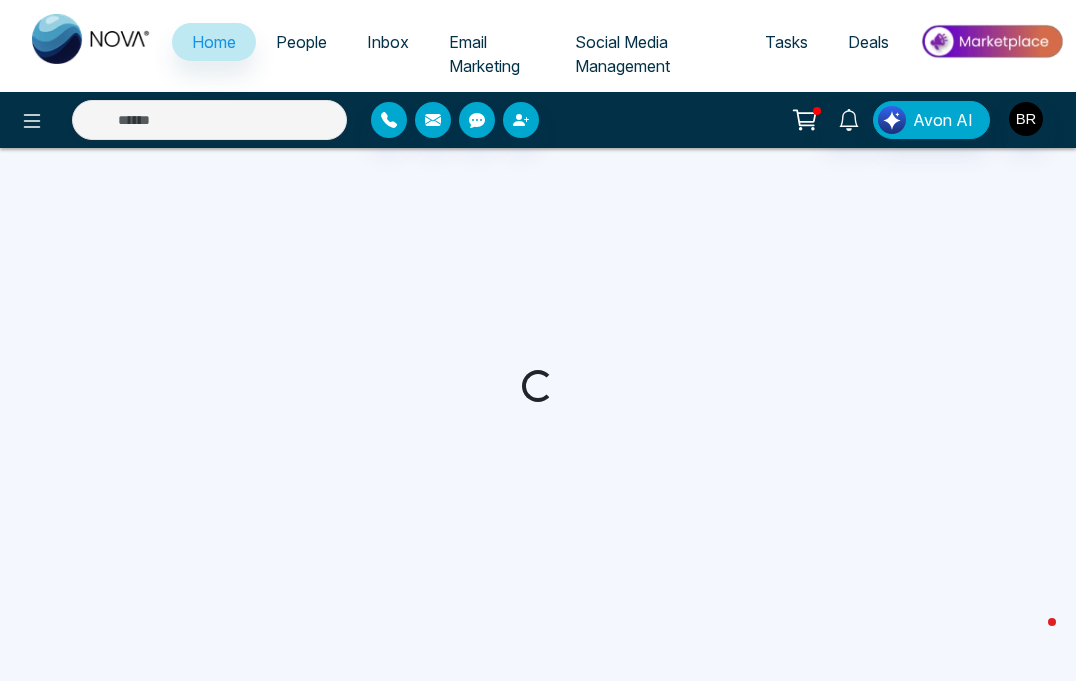 select on "*" 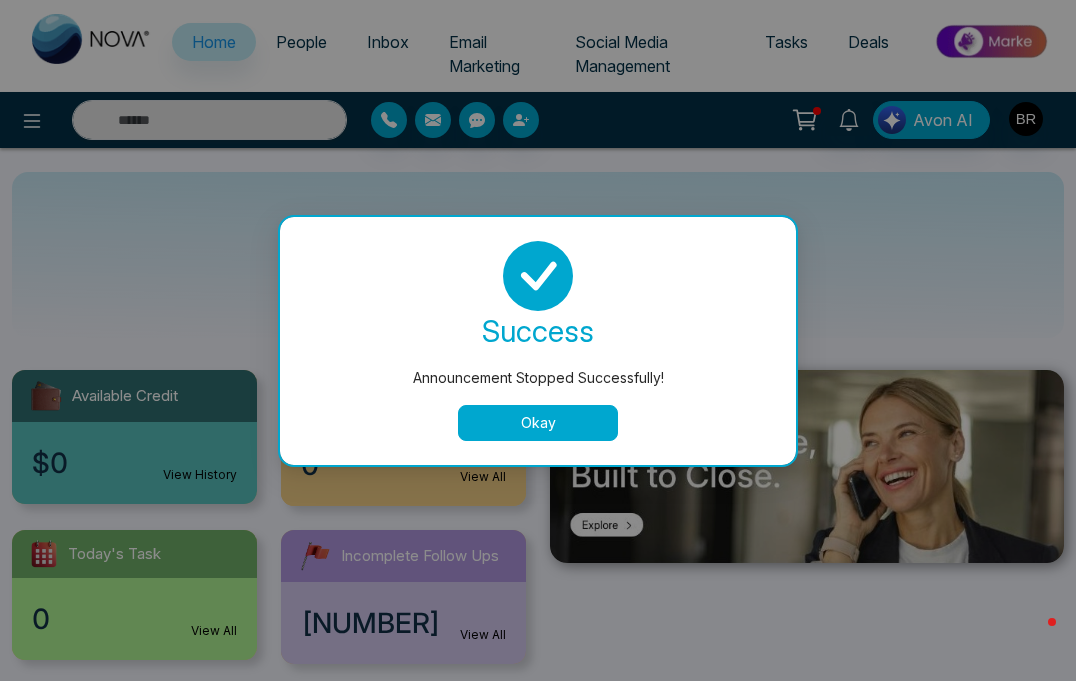 click on "Okay" at bounding box center [538, 423] 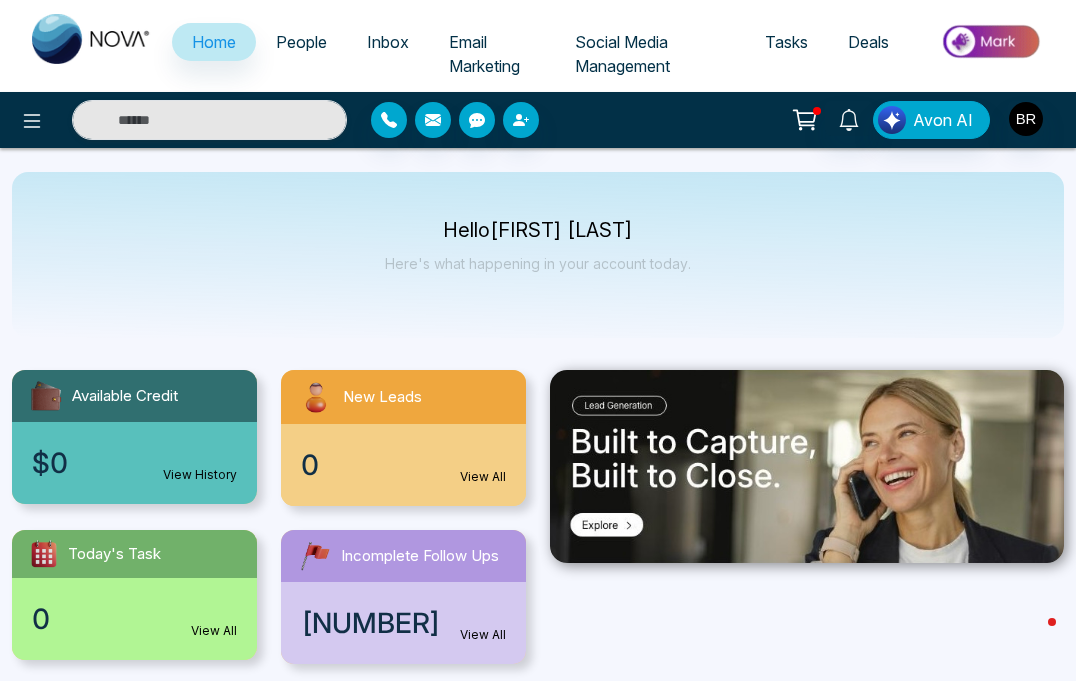 click on "People" at bounding box center [301, 42] 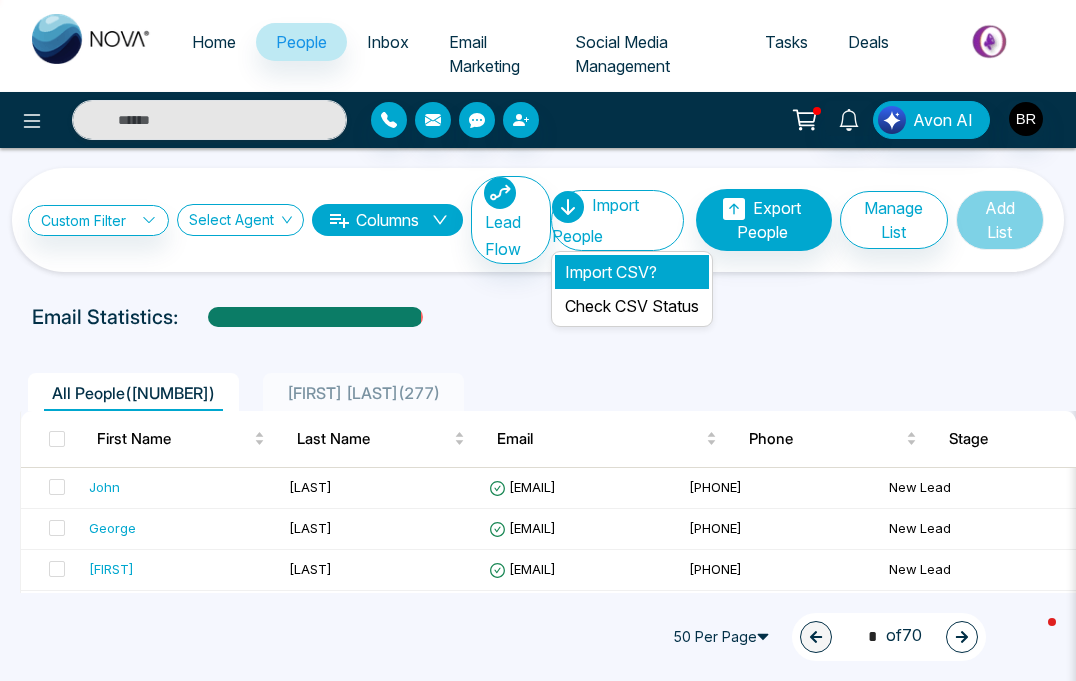 click on "Import CSV?" at bounding box center (632, 272) 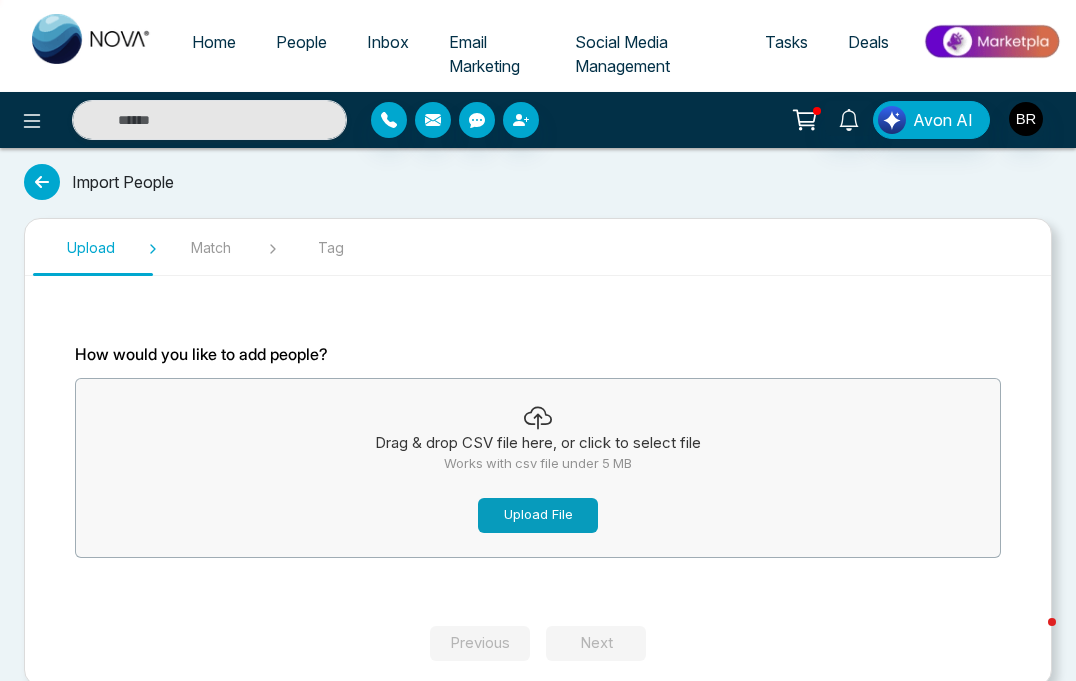 click on "Upload File" at bounding box center [538, 515] 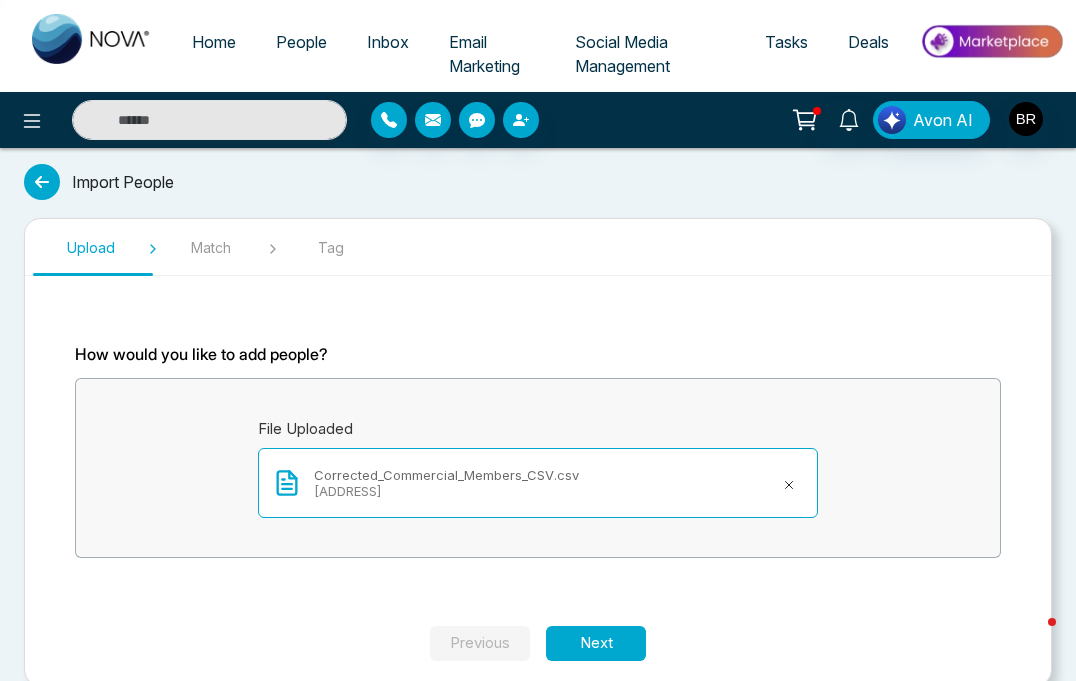 scroll, scrollTop: 28, scrollLeft: 0, axis: vertical 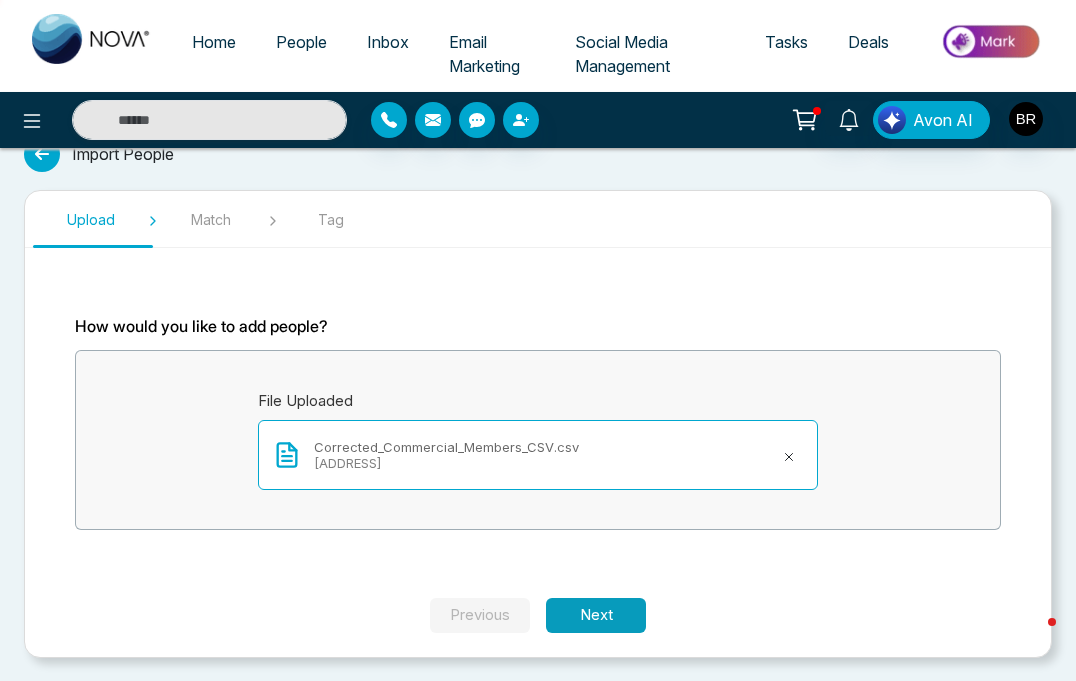click on "Next" at bounding box center [596, 615] 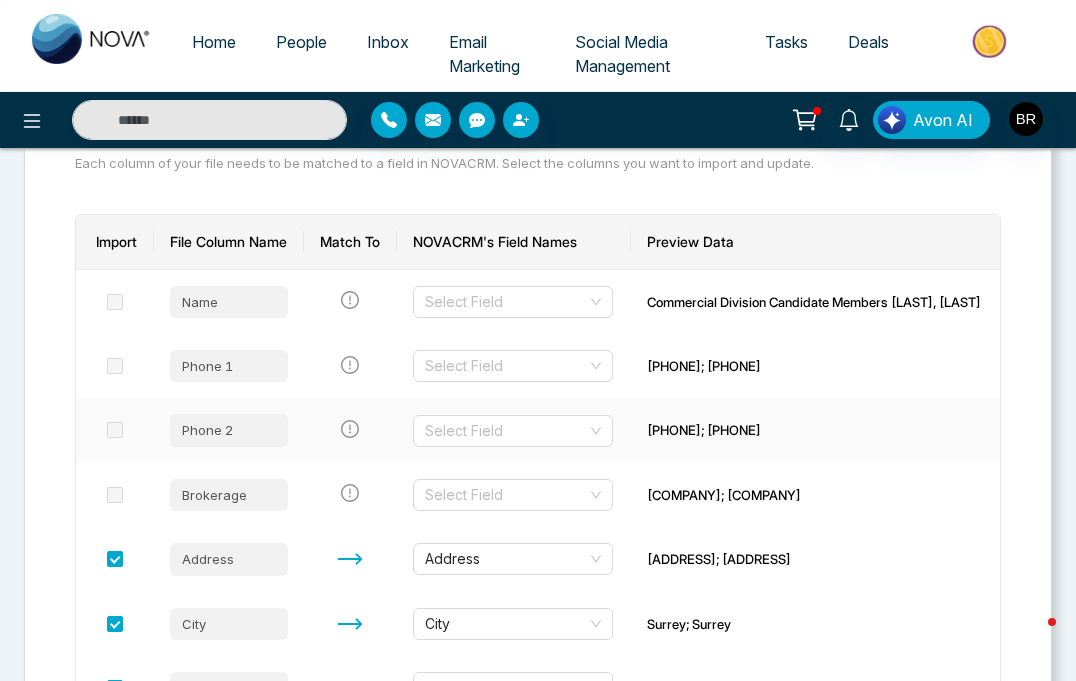 scroll, scrollTop: 229, scrollLeft: 0, axis: vertical 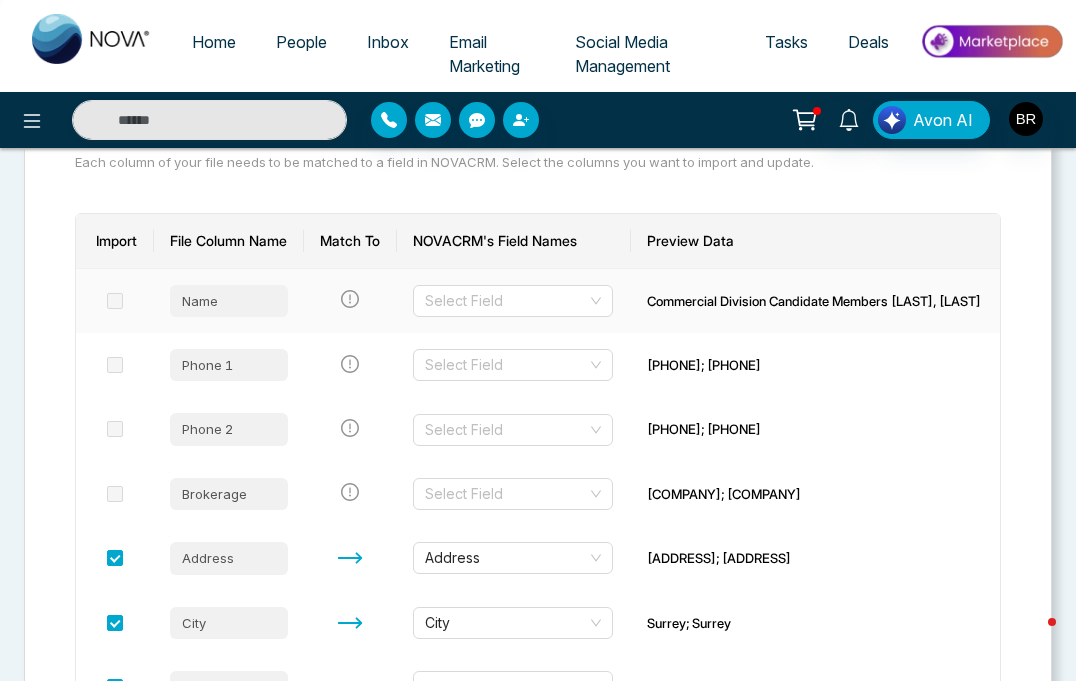 click at bounding box center (115, 301) 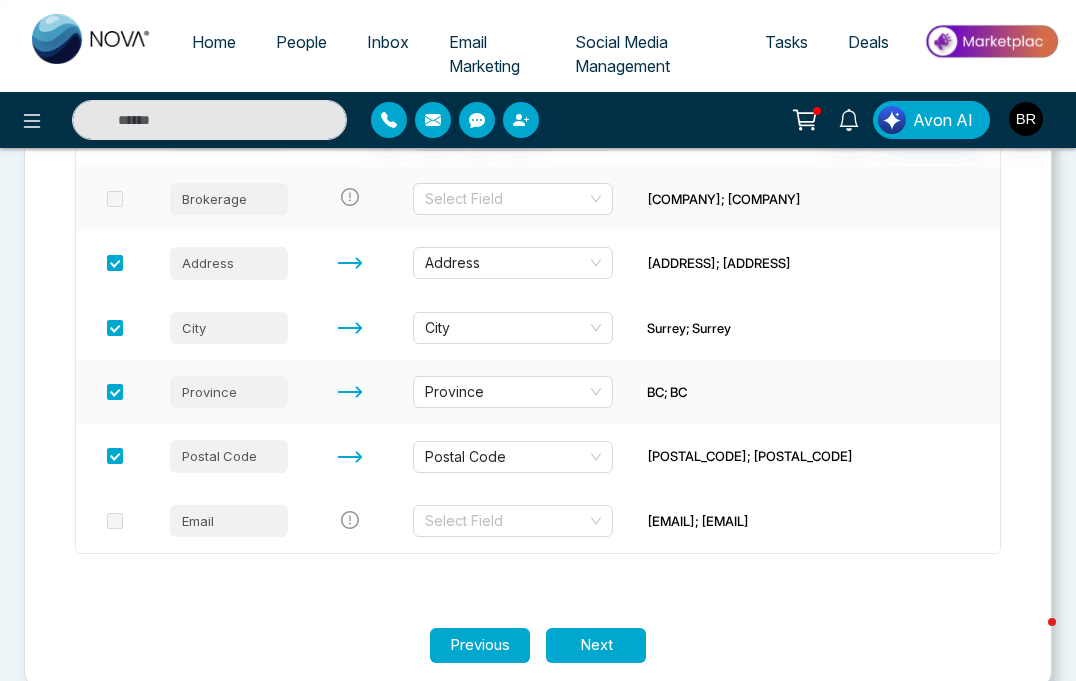 scroll, scrollTop: 554, scrollLeft: 0, axis: vertical 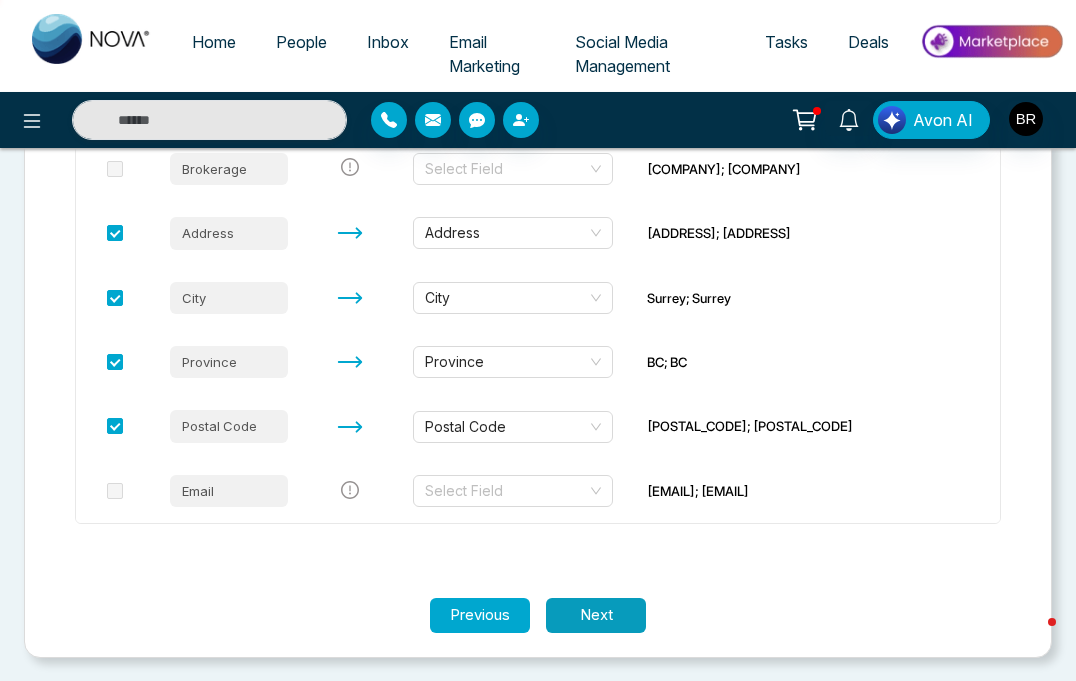 click on "Next" at bounding box center [596, 615] 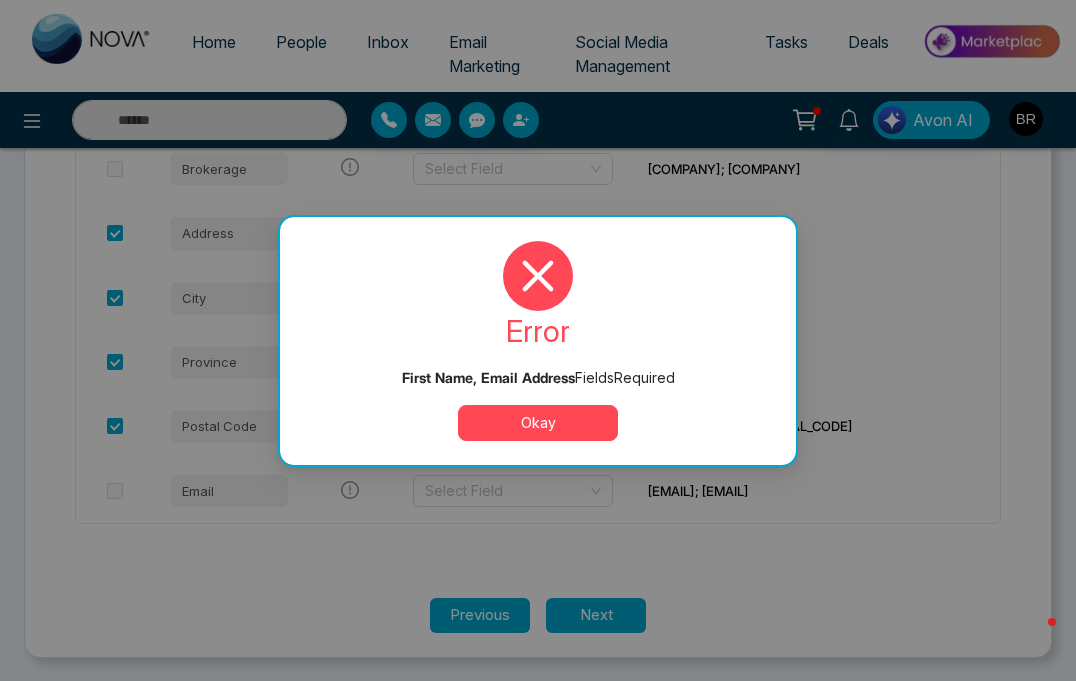 click on "Okay" at bounding box center [538, 423] 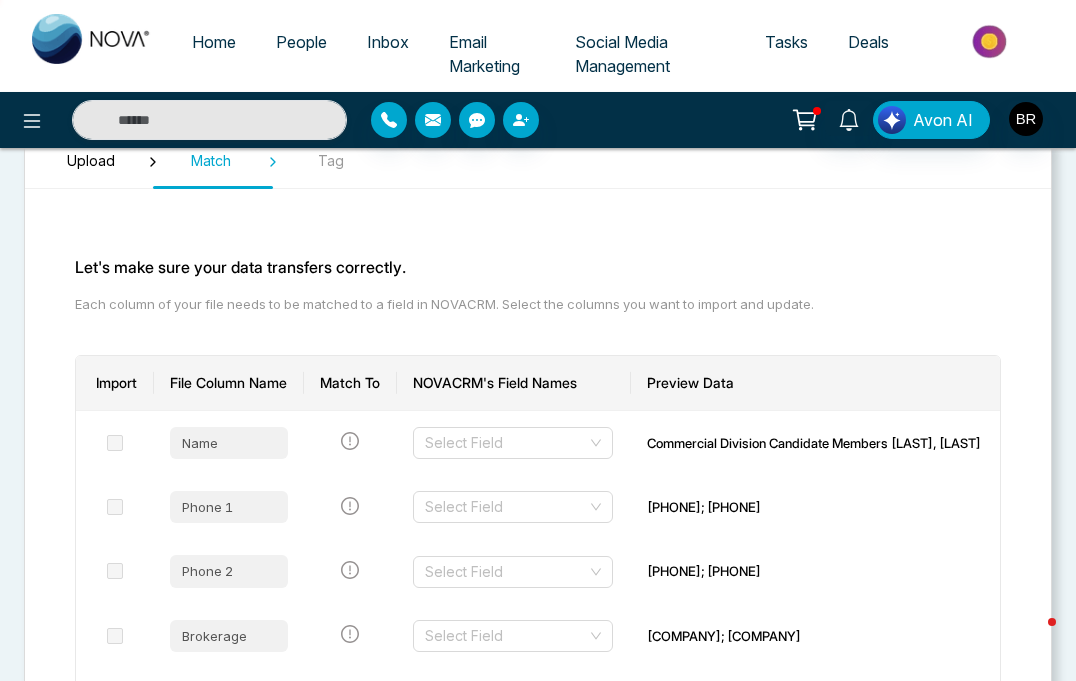 scroll, scrollTop: 129, scrollLeft: 0, axis: vertical 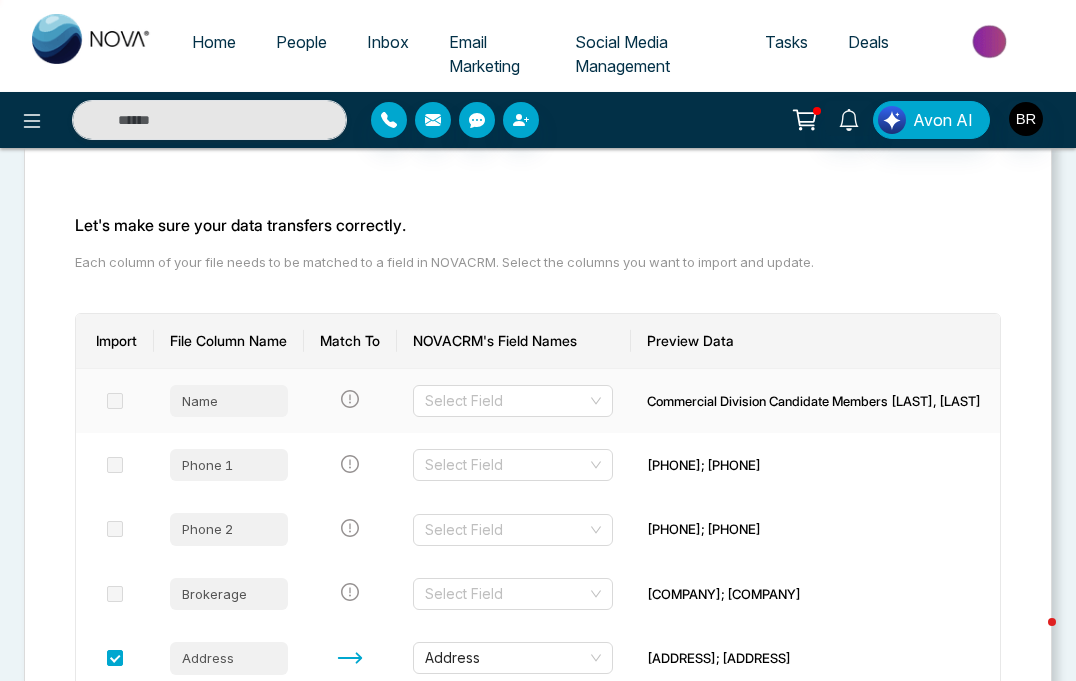 click at bounding box center (115, 401) 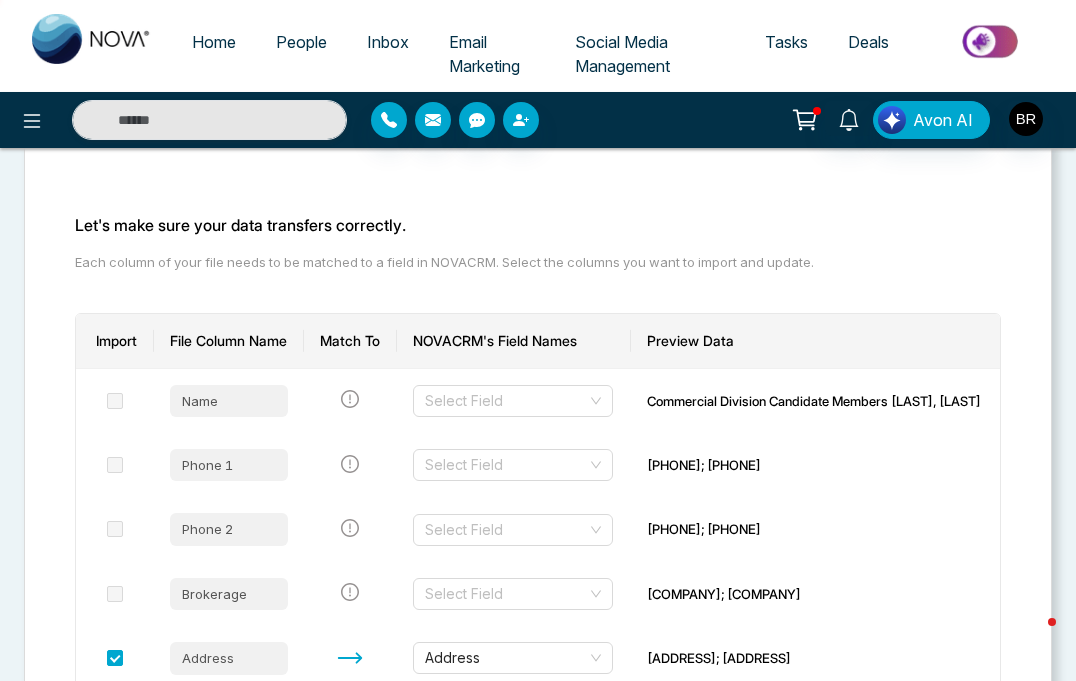 scroll, scrollTop: 0, scrollLeft: 0, axis: both 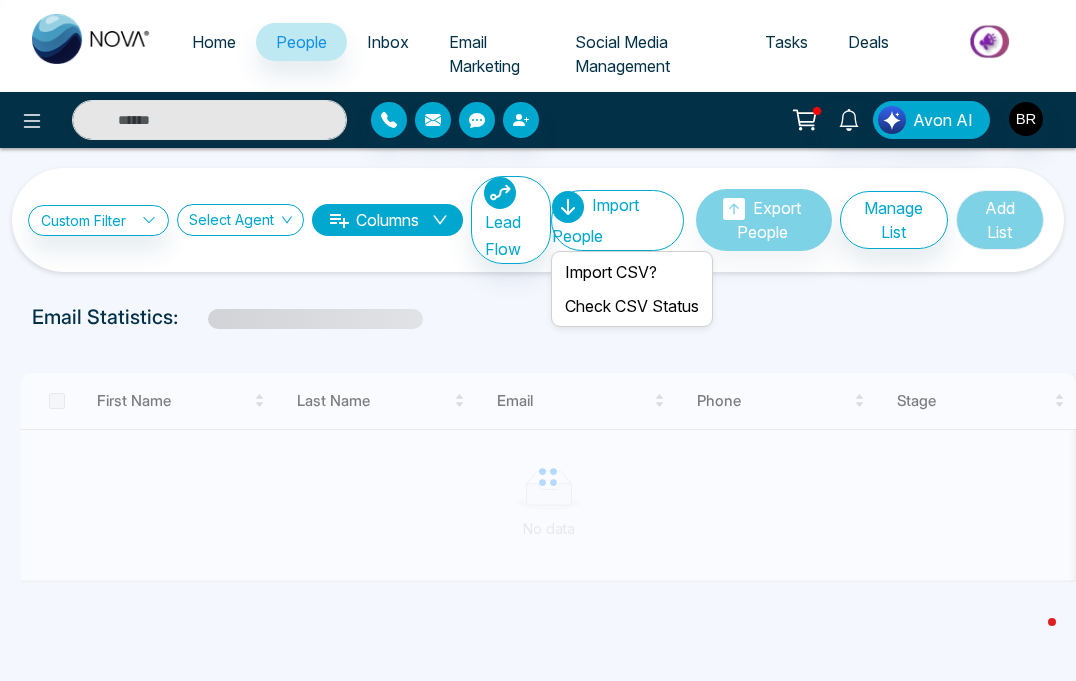 click on "Import People" at bounding box center [617, 220] 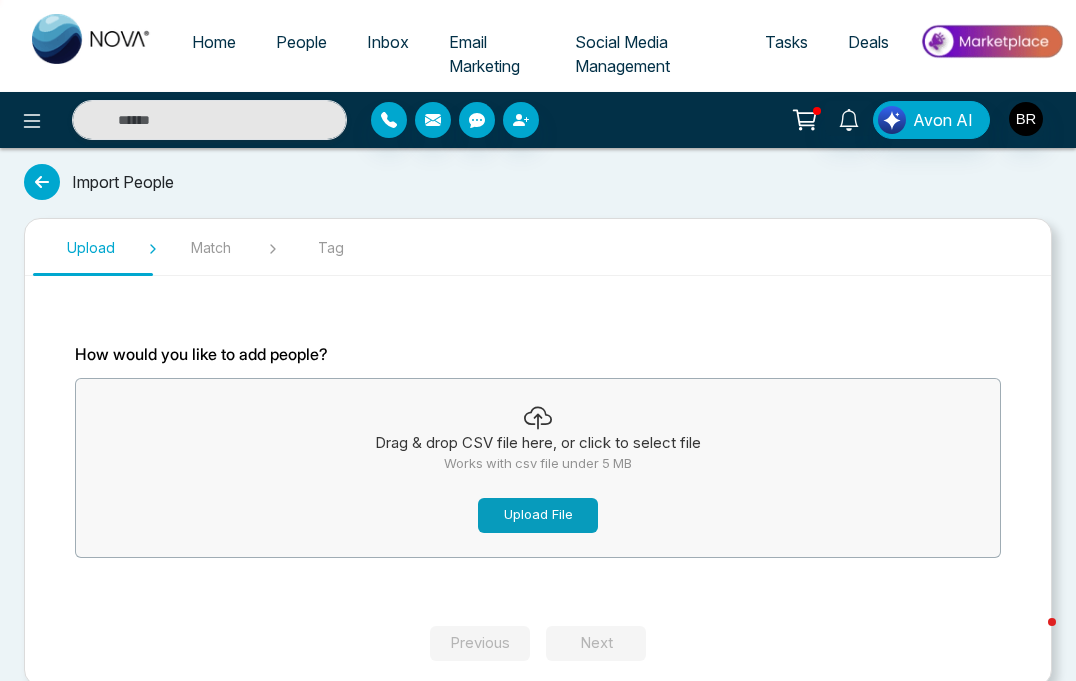 click on "Upload File" at bounding box center (538, 515) 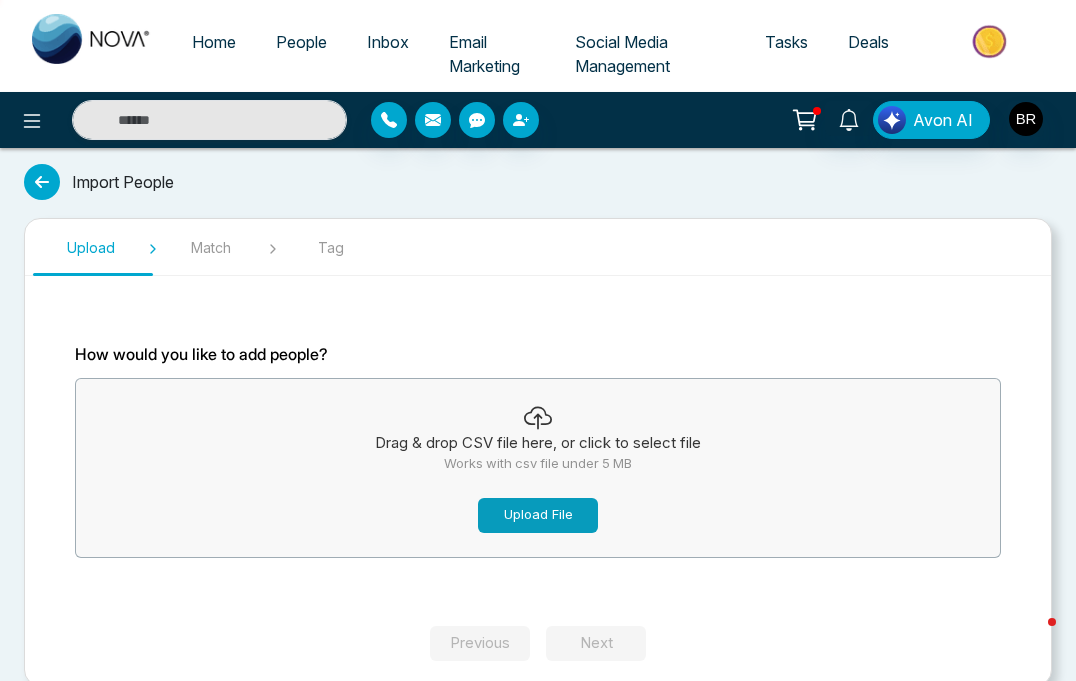 click on "Upload File" at bounding box center [538, 515] 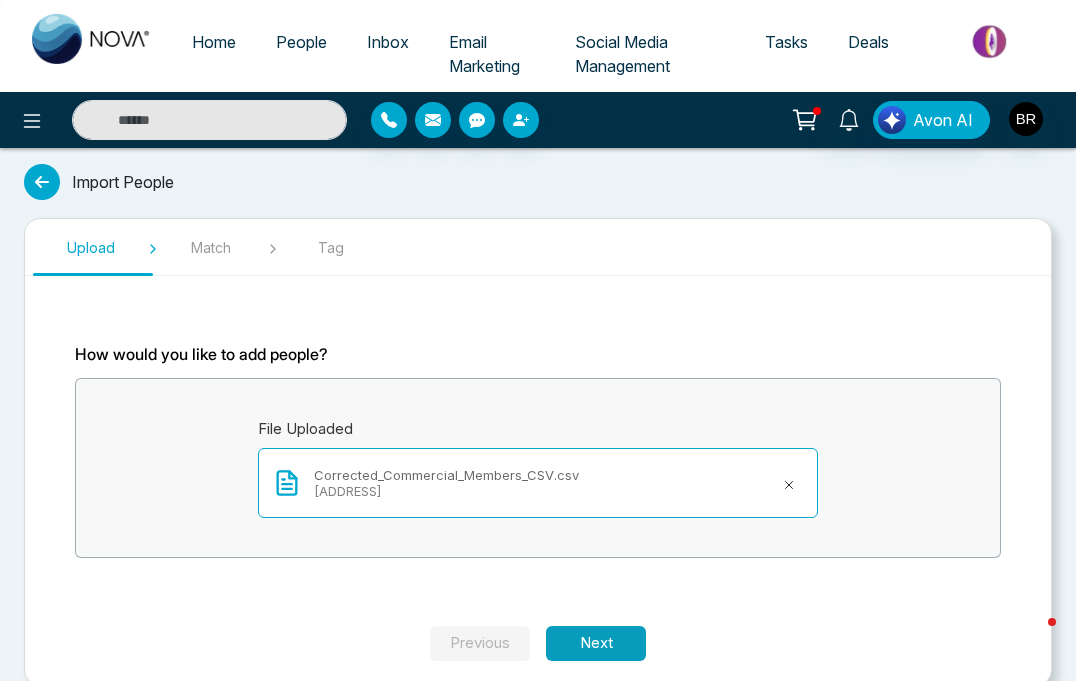 click on "Next" at bounding box center [596, 643] 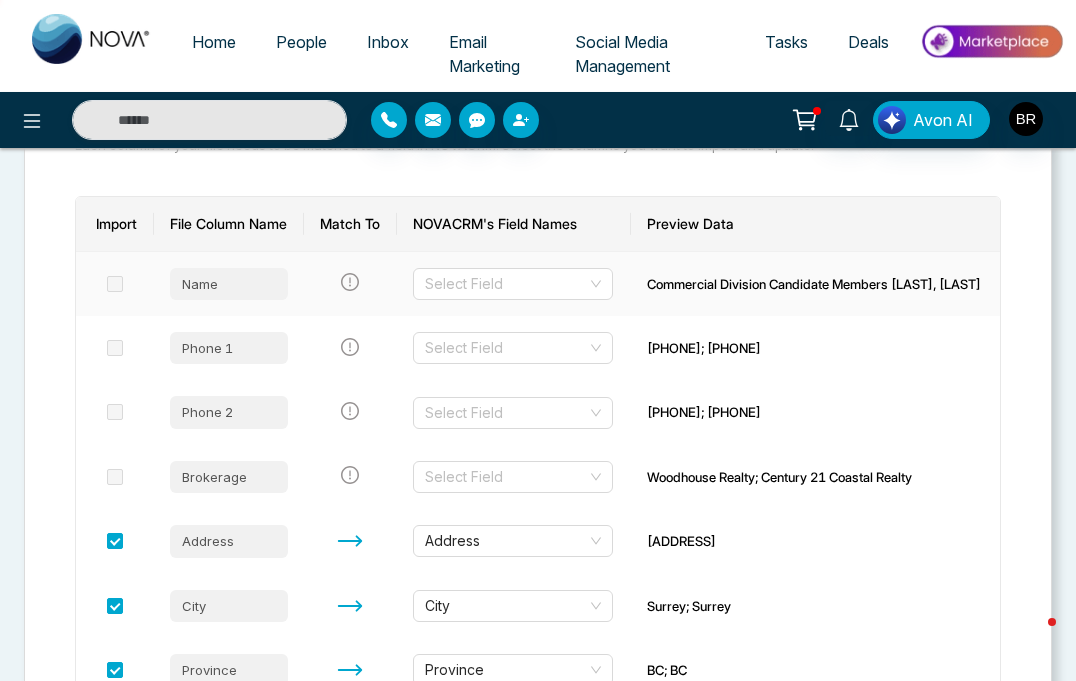 scroll, scrollTop: 289, scrollLeft: 0, axis: vertical 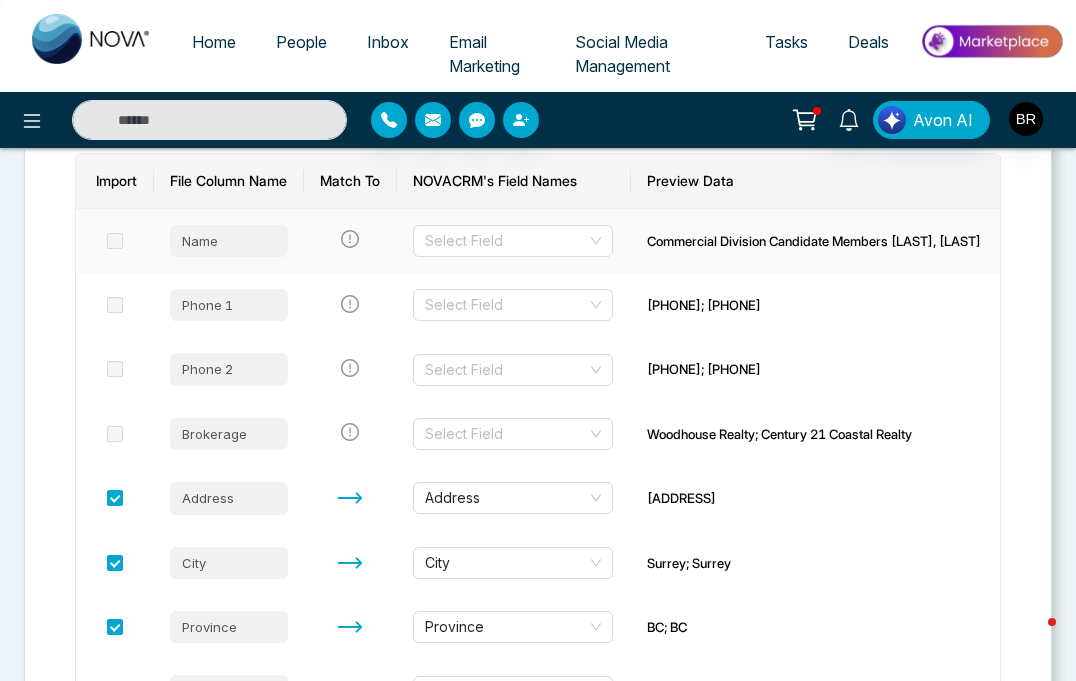 click at bounding box center (115, 241) 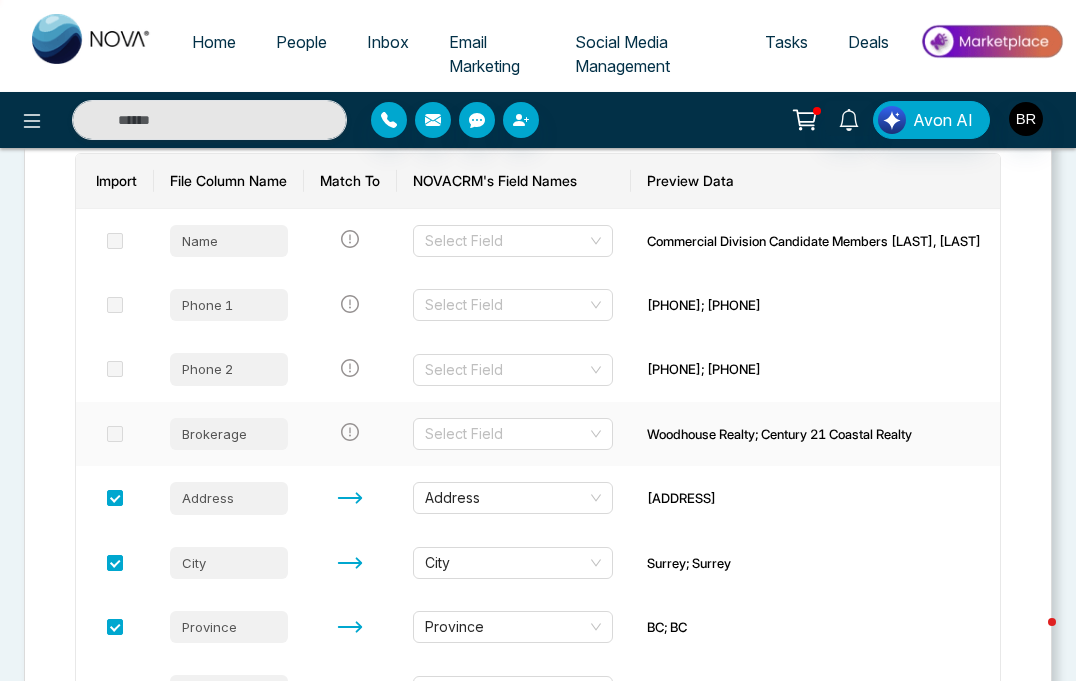 click at bounding box center (115, 434) 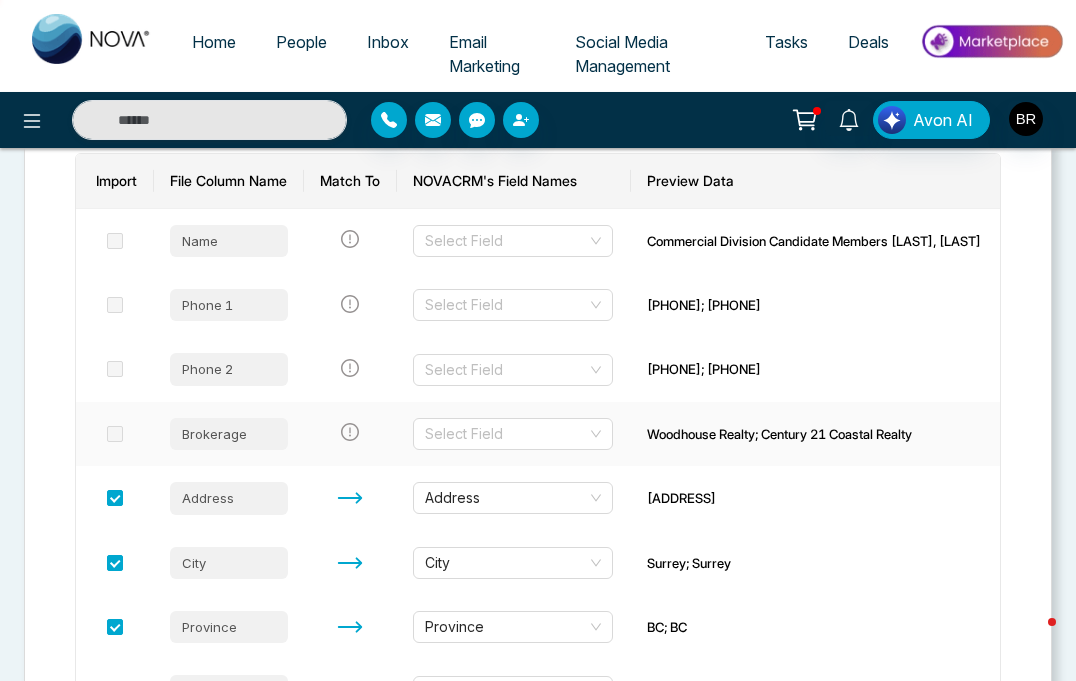 click at bounding box center (115, 434) 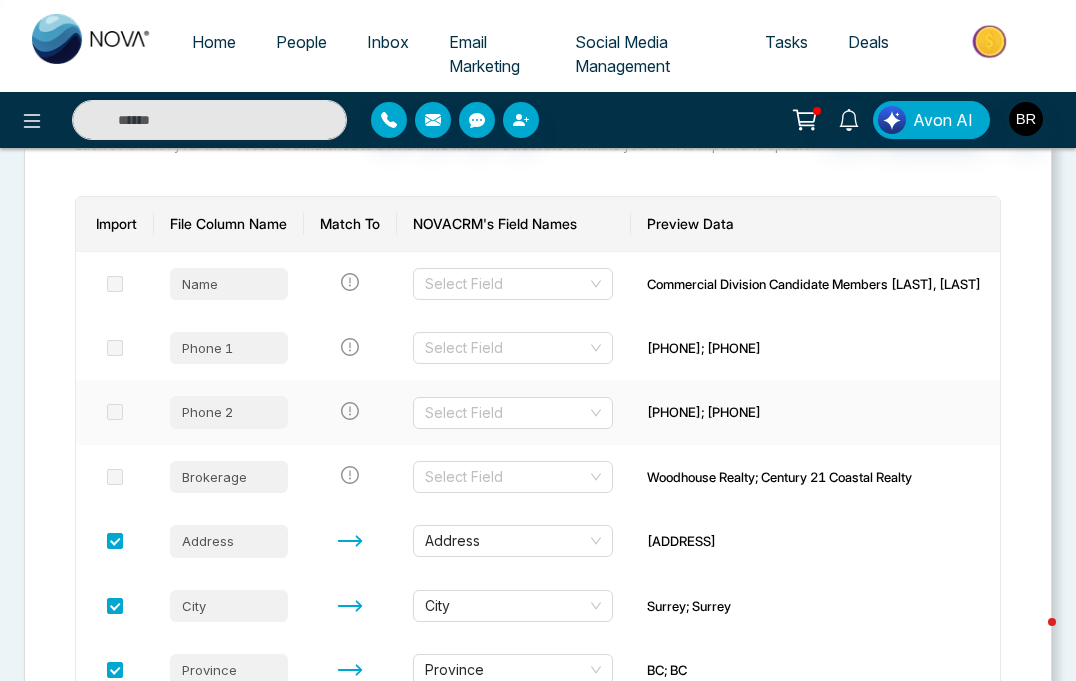 scroll, scrollTop: 554, scrollLeft: 0, axis: vertical 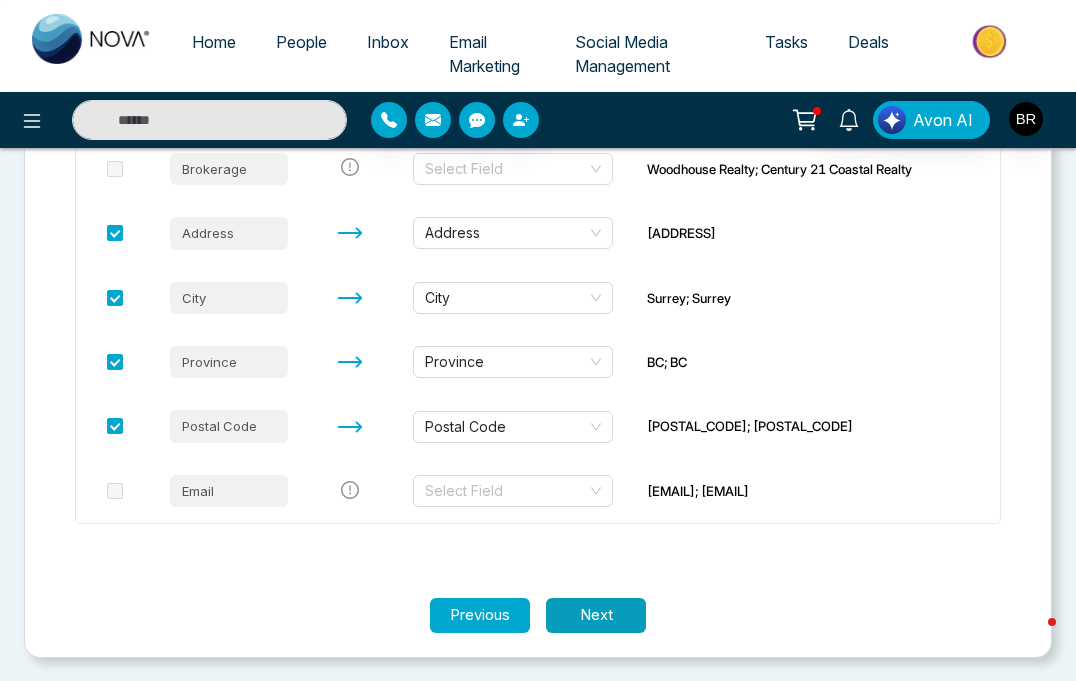 click on "Next" at bounding box center [596, 615] 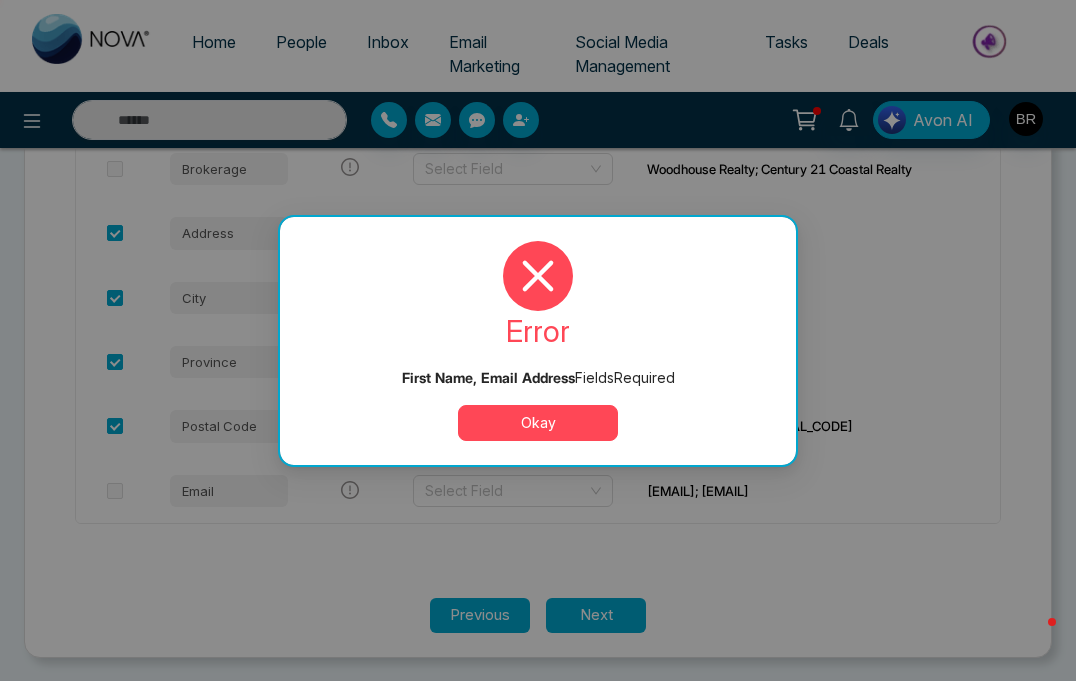 click on "Okay" at bounding box center (538, 423) 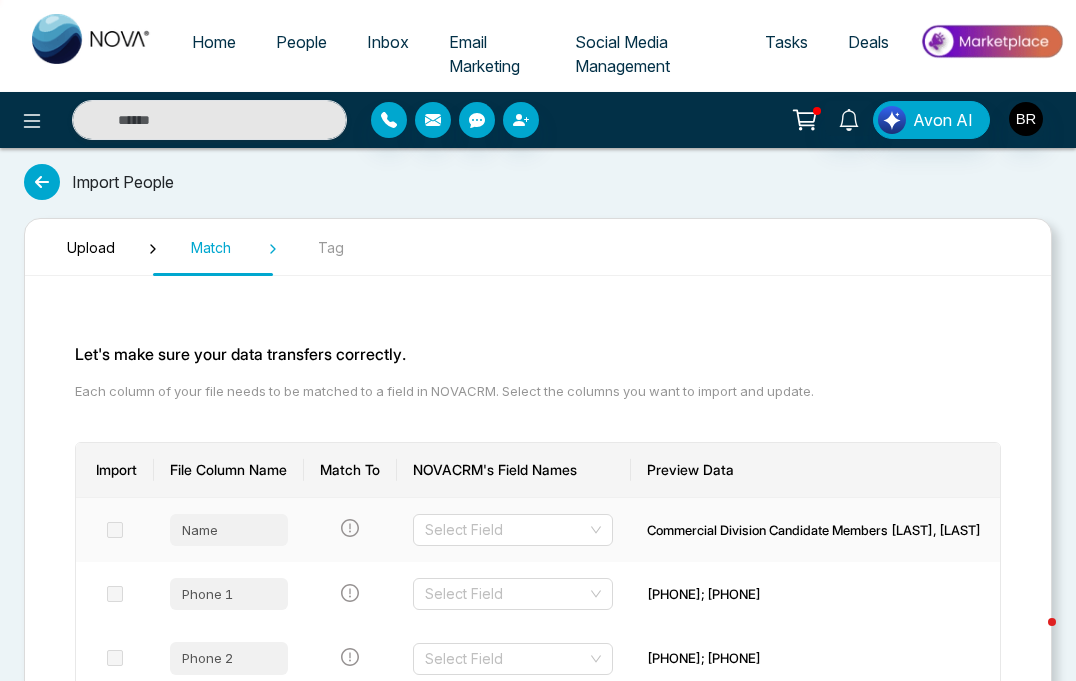 scroll, scrollTop: 33, scrollLeft: 0, axis: vertical 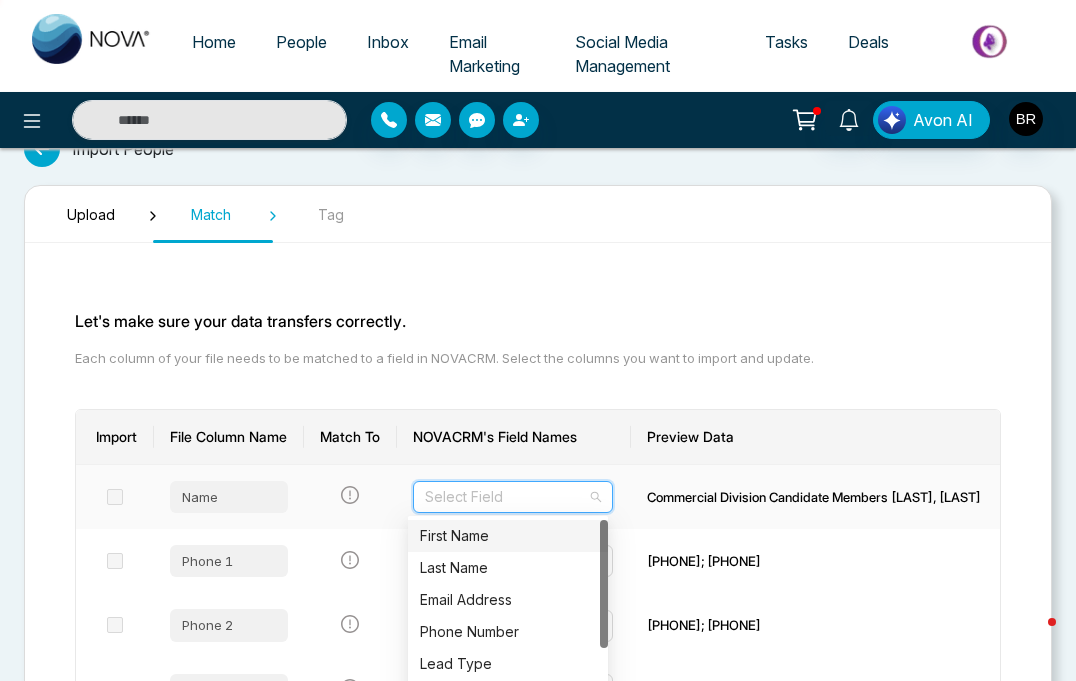 click at bounding box center (506, 497) 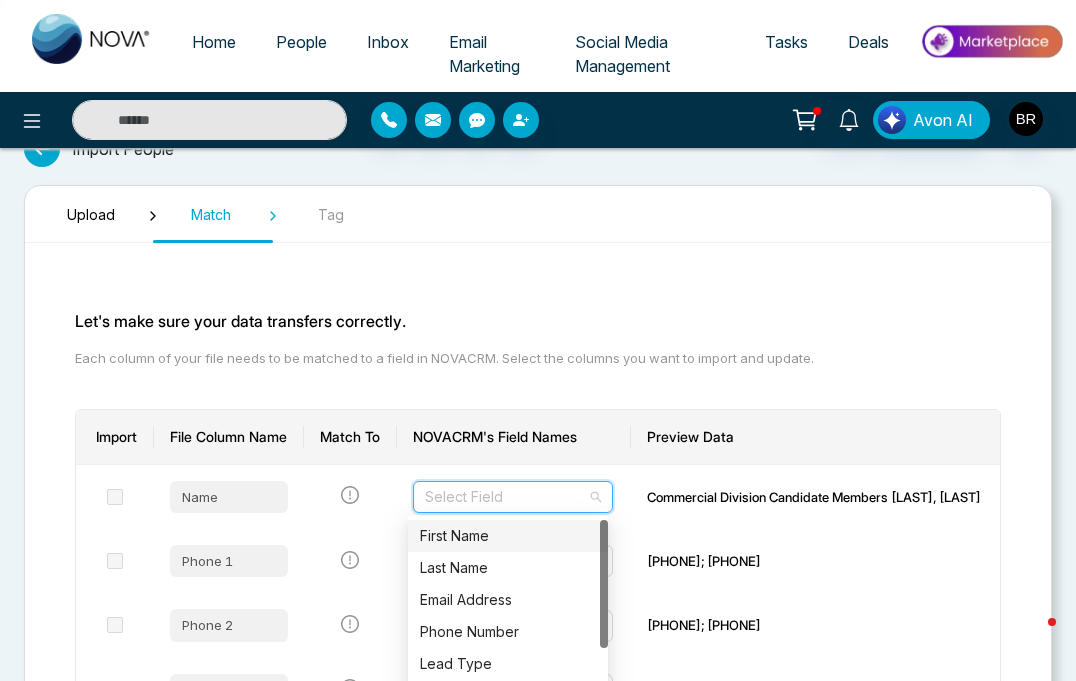 click on "Let's make sure your data transfers correctly. Each column of your file needs to be matched to a field in NOVACRM. Select the columns you want to import and update. Import File Column Name Match To NOVACRM's Field Names Preview Data Name Select Field Commercial Division Candidate Members [LAST], [LAST] Phone 1 Select Field [PHONE]; [PHONE] Phone 2 Select Field [PHONE]; [PHONE] Brokerage Select Field [COMPANY]; [COMPANY] Address Address [ADDRESS]; [ADDRESS] City City [CITY]; [CITY] Province Province [PROVINCE]; [PROVINCE] Postal Code Postal Code [POSTAL_CODE]; [POSTAL_CODE] Email Select Field [EMAIL]; [EMAIL]" at bounding box center [538, 689] 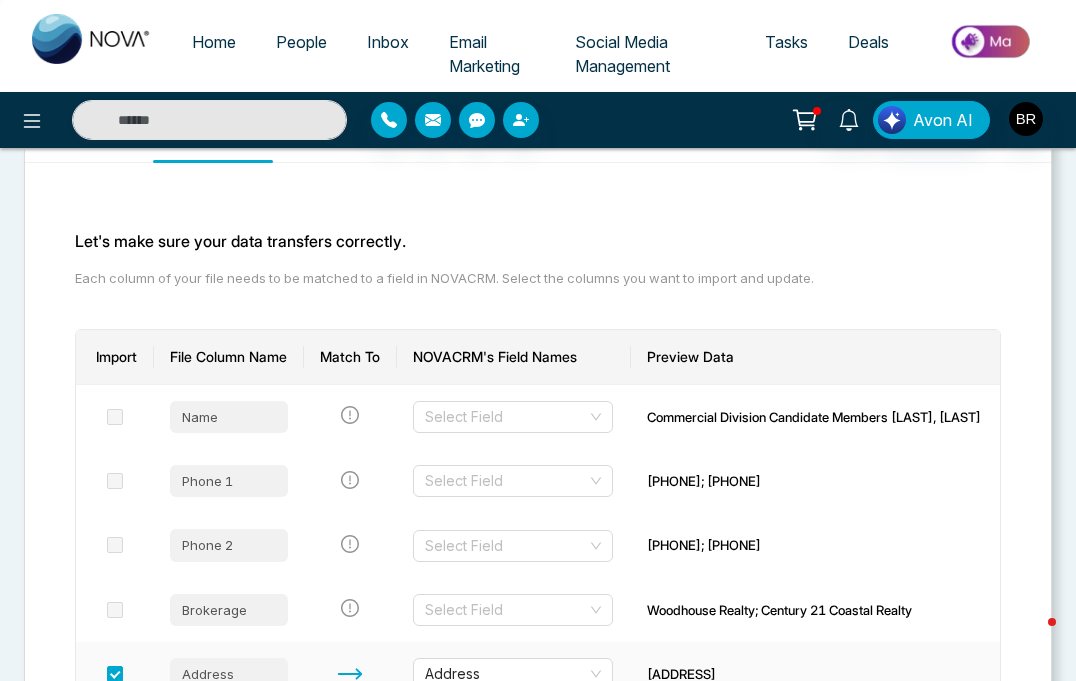 scroll, scrollTop: 0, scrollLeft: 0, axis: both 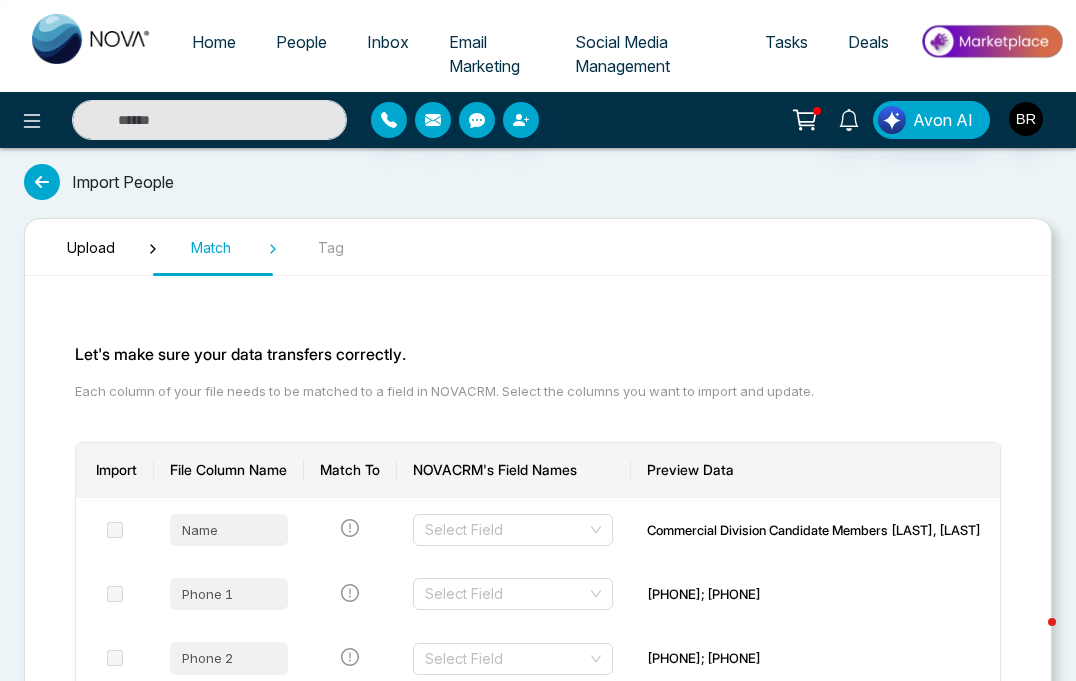 click on "Upload" at bounding box center [91, 247] 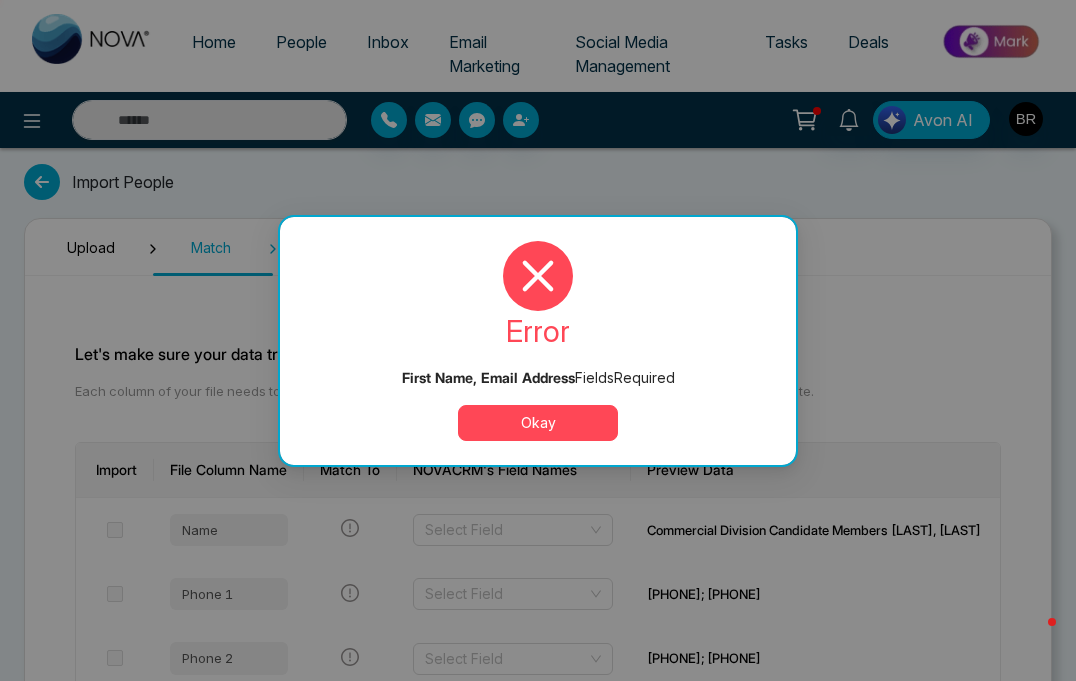 click on "Okay" at bounding box center (538, 423) 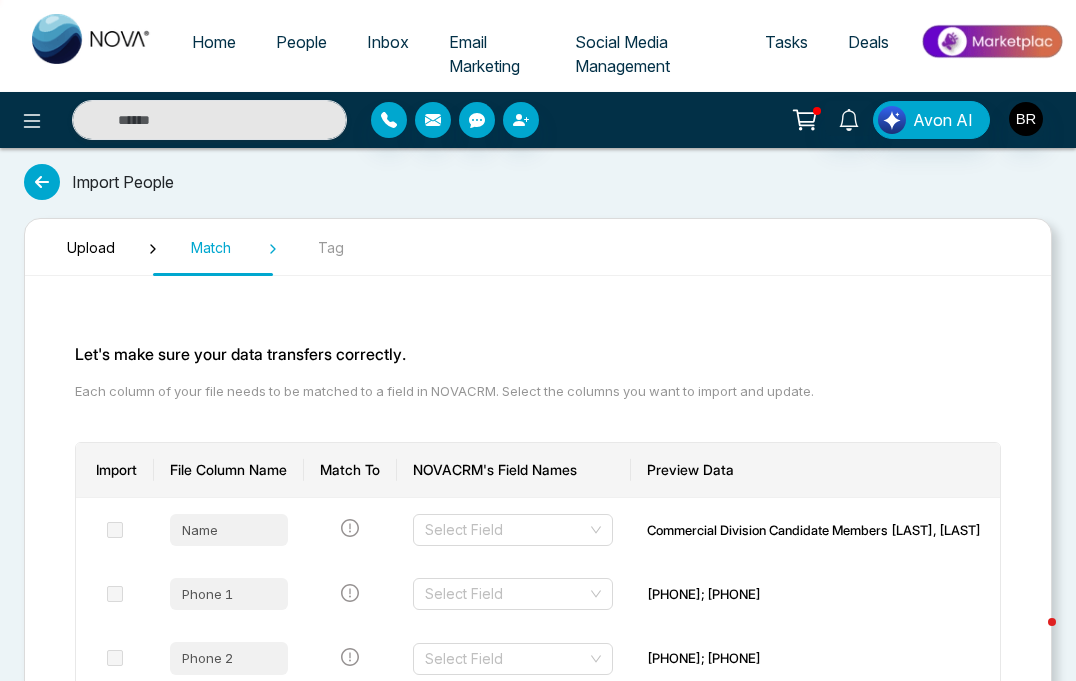 click at bounding box center [42, 182] 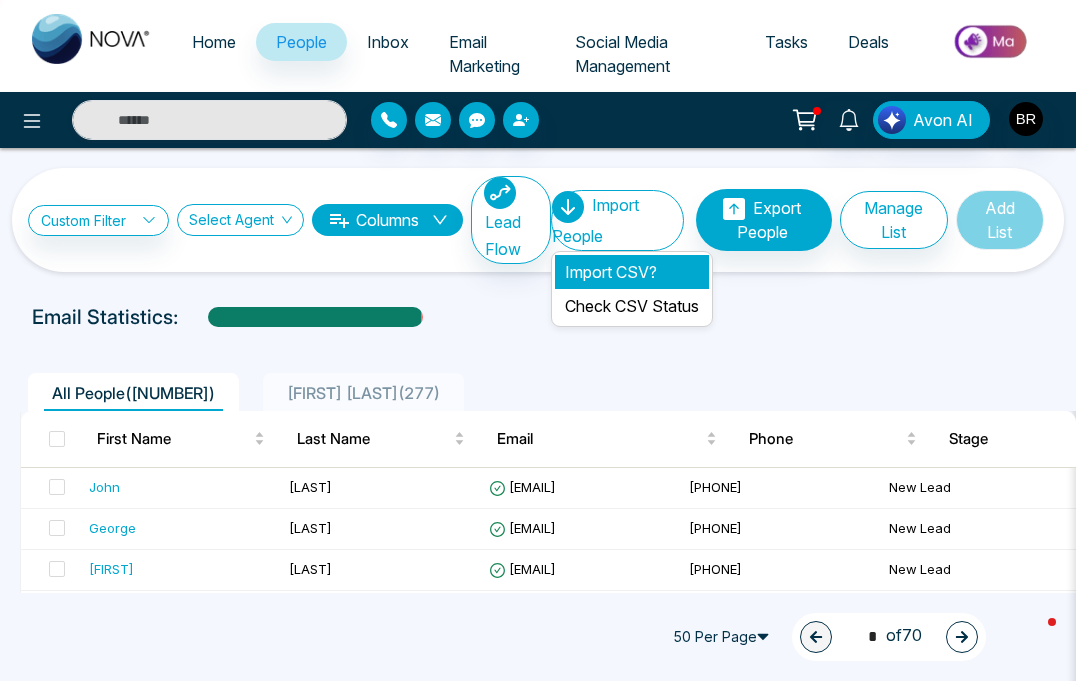 click on "Import CSV?" at bounding box center (632, 272) 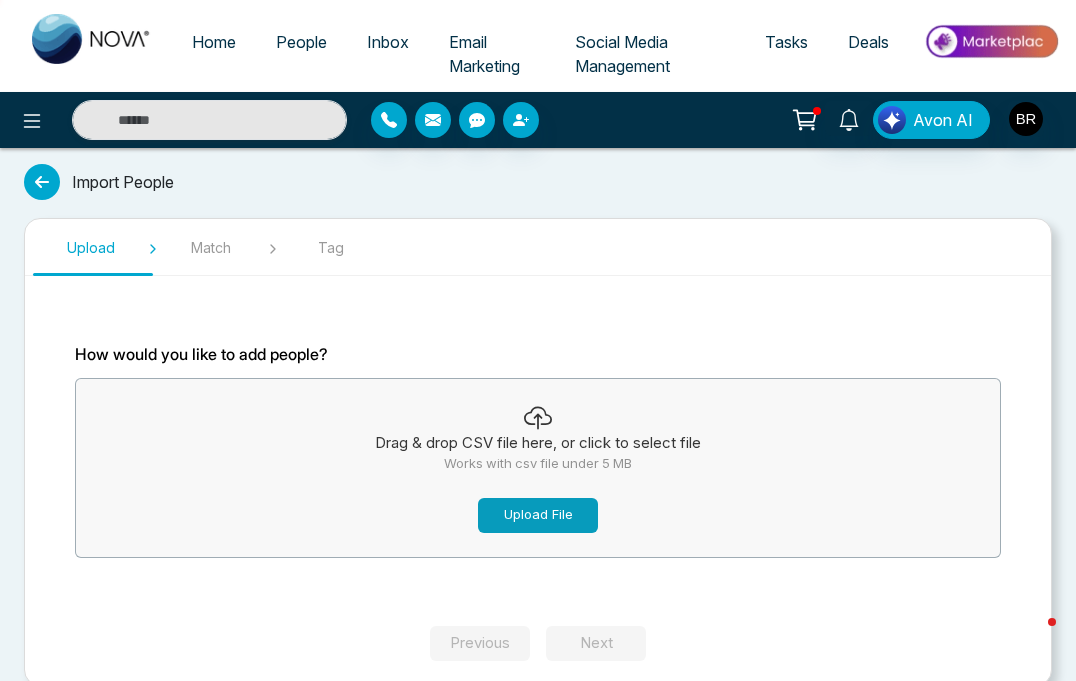 click on "Upload File" at bounding box center [538, 515] 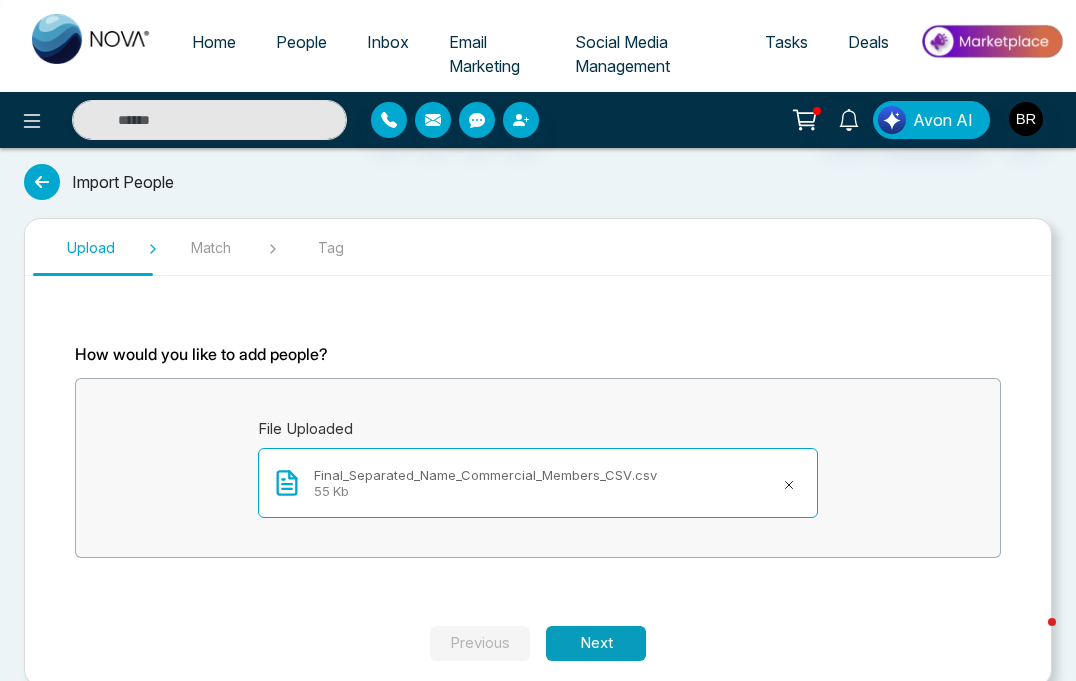 click on "Next" at bounding box center [596, 643] 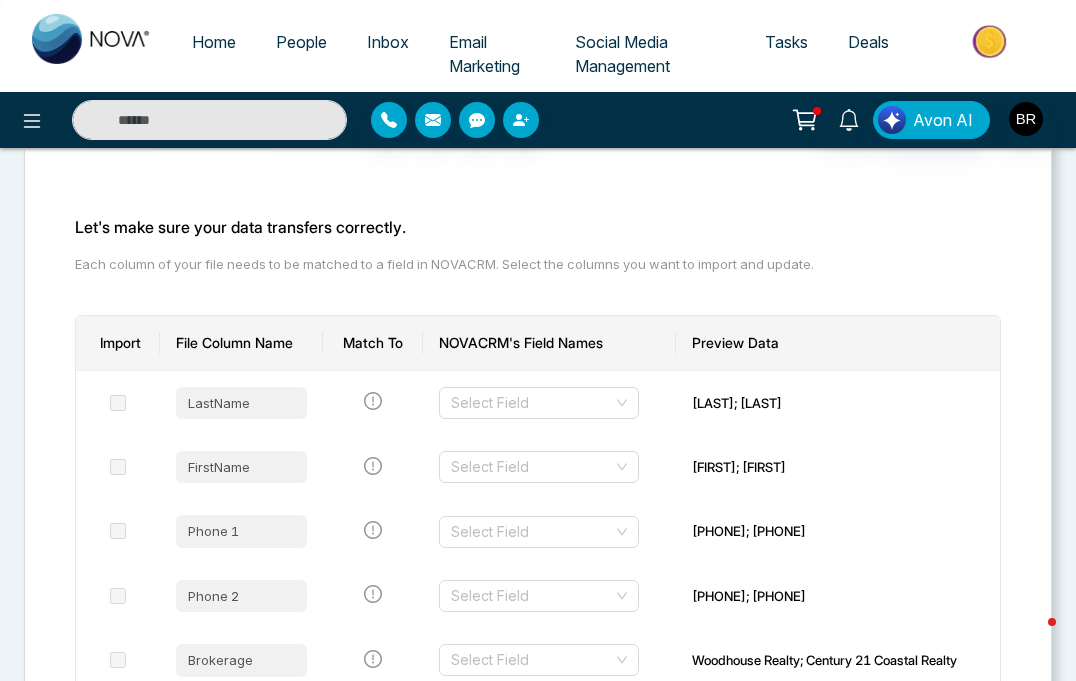 scroll, scrollTop: 149, scrollLeft: 0, axis: vertical 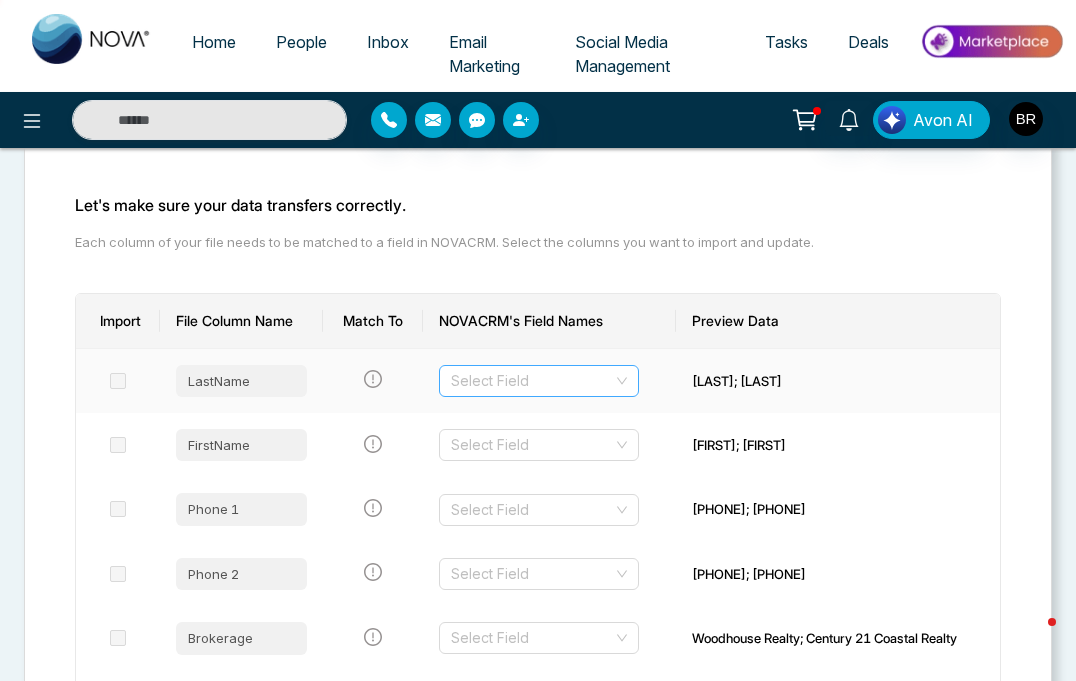 click at bounding box center (532, 381) 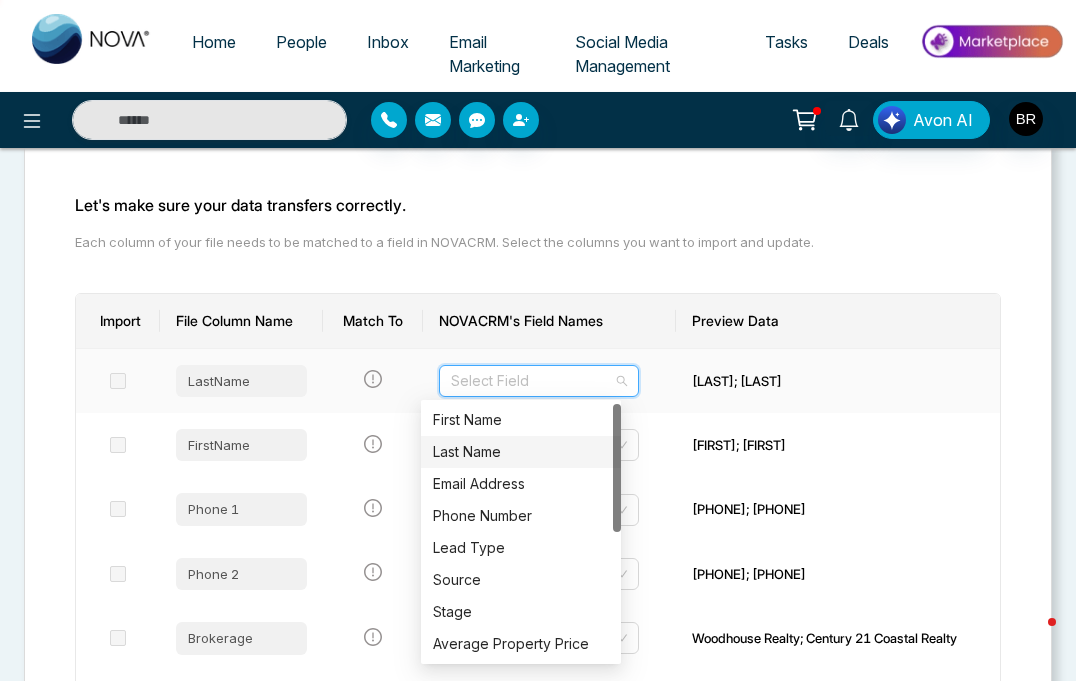 click on "Last Name" at bounding box center [521, 452] 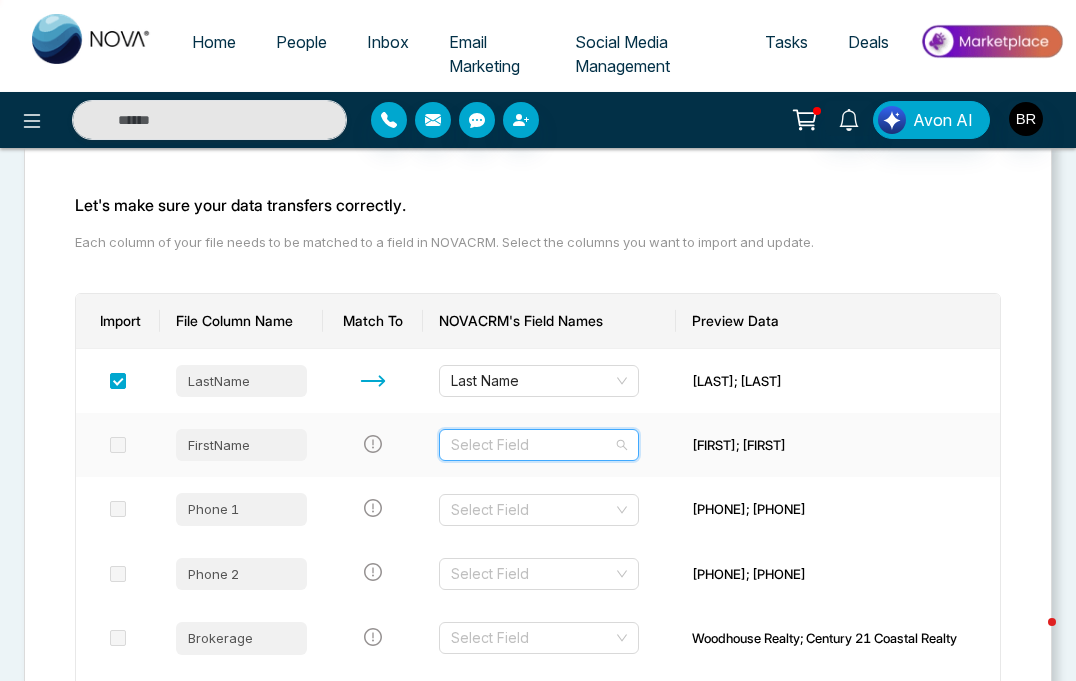 click at bounding box center [532, 445] 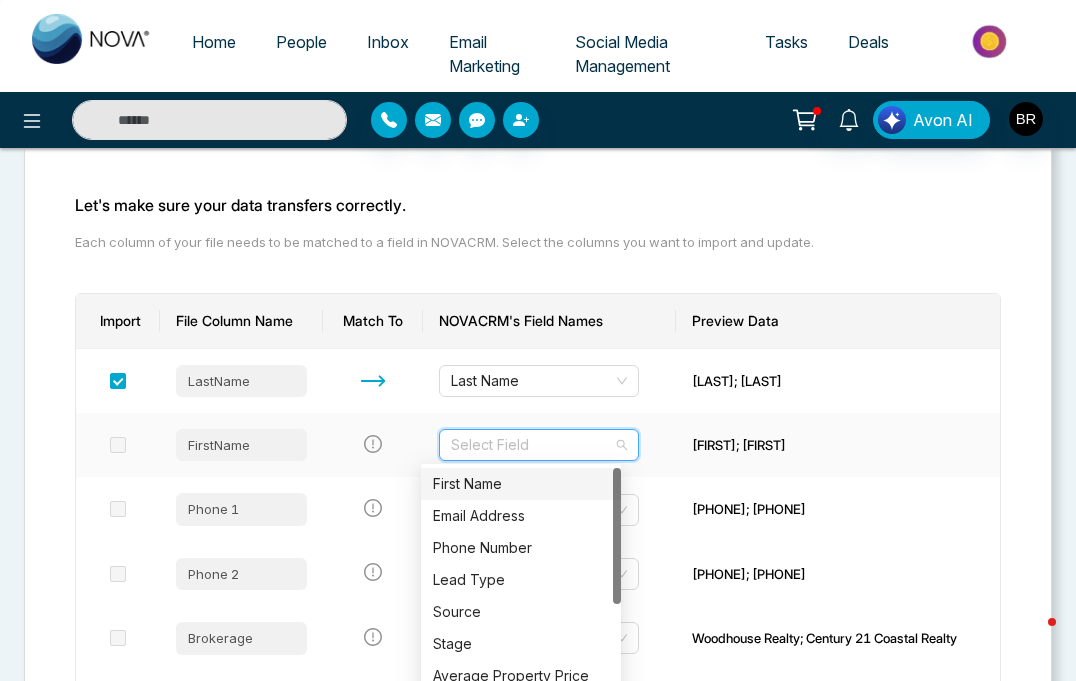 click on "First Name" at bounding box center (521, 484) 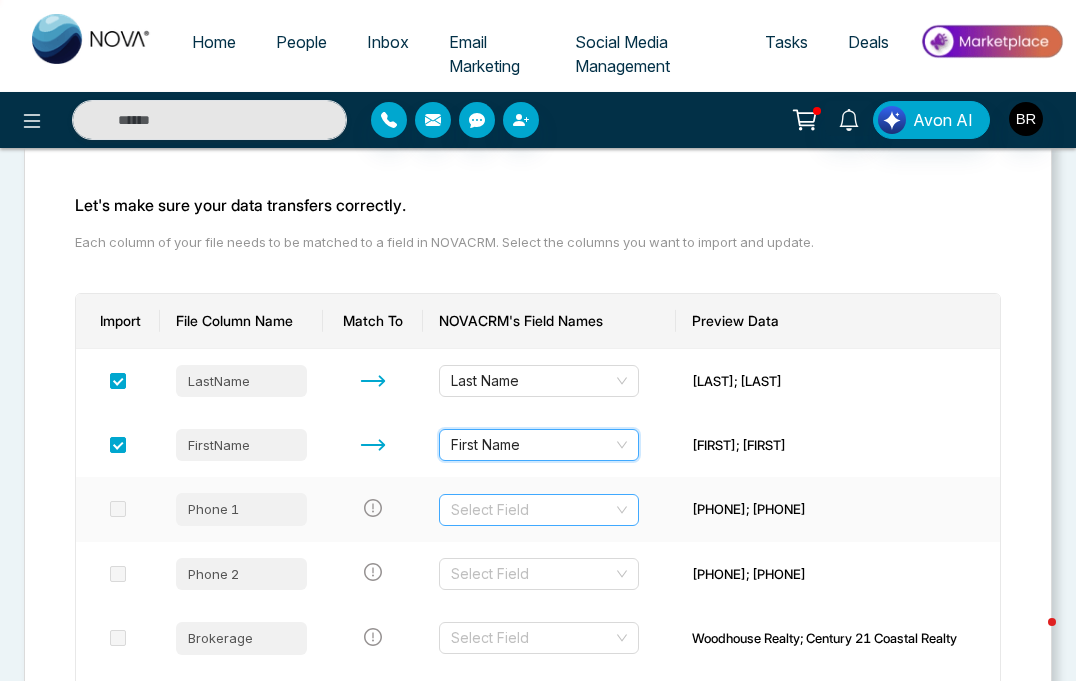 click at bounding box center [532, 510] 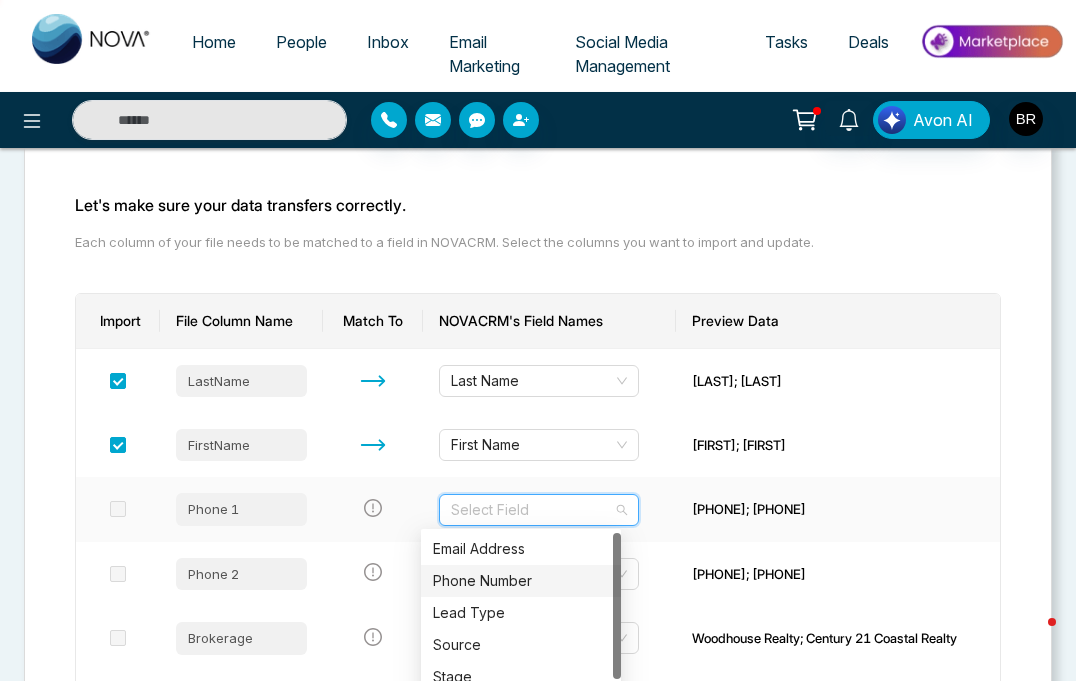 click on "Phone Number" at bounding box center [521, 581] 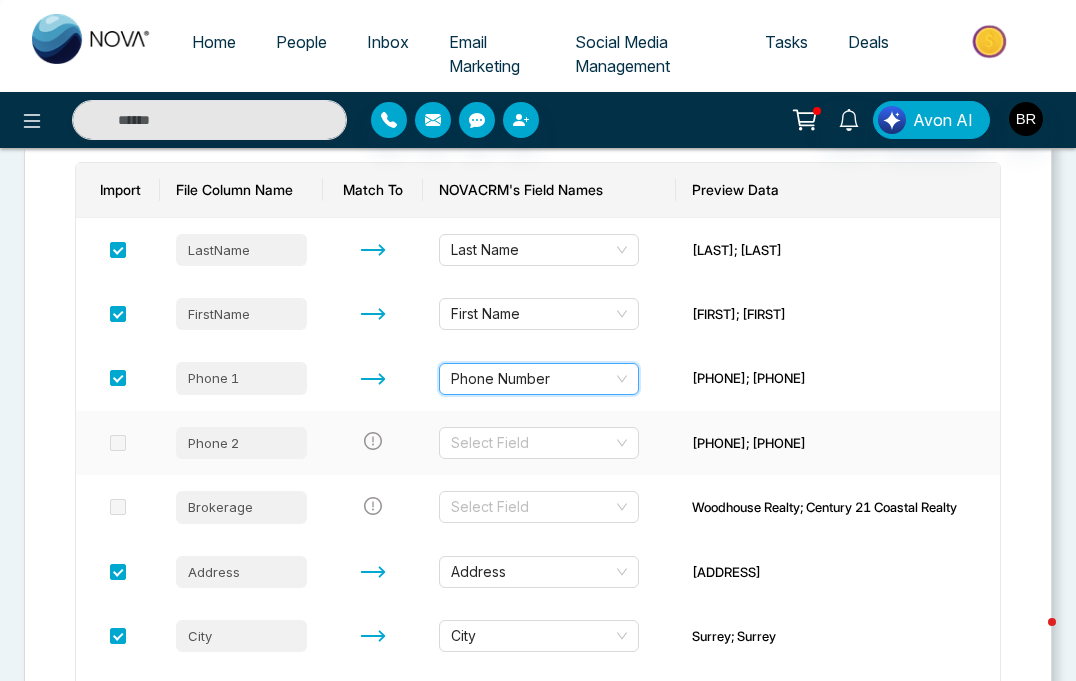 scroll, scrollTop: 320, scrollLeft: 0, axis: vertical 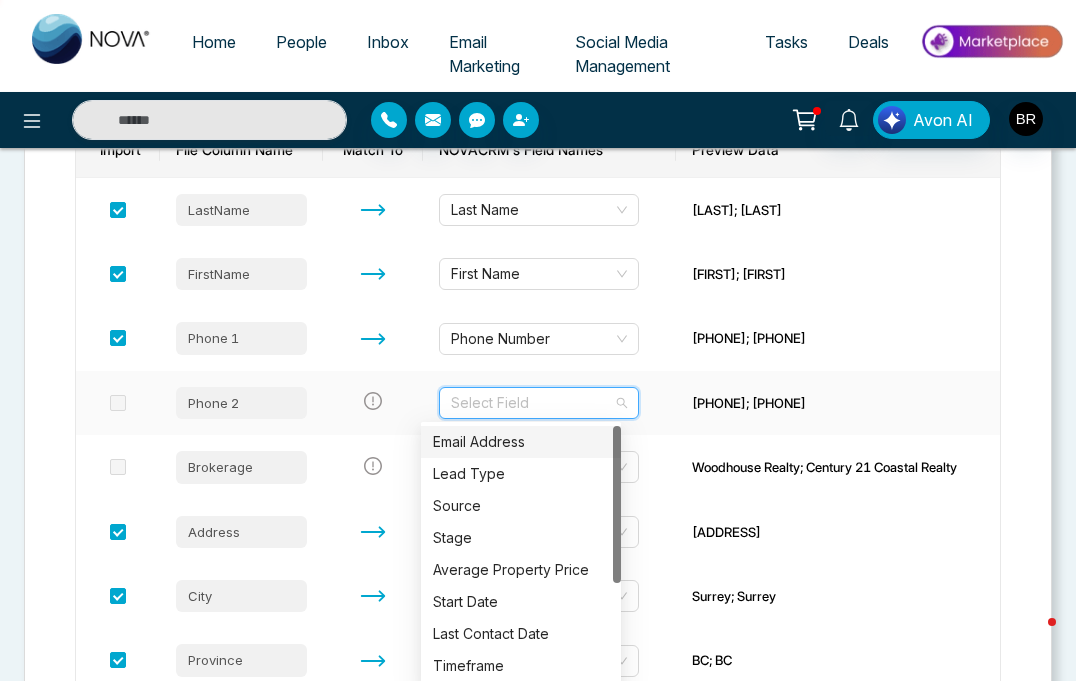 click at bounding box center (532, 403) 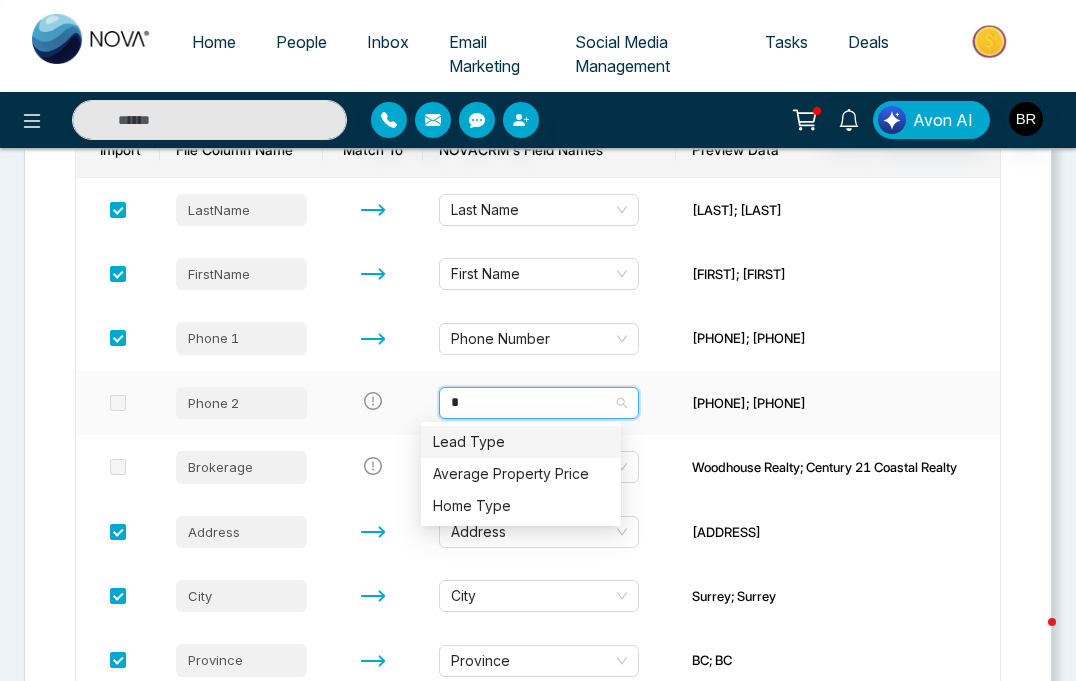 scroll, scrollTop: 0, scrollLeft: 0, axis: both 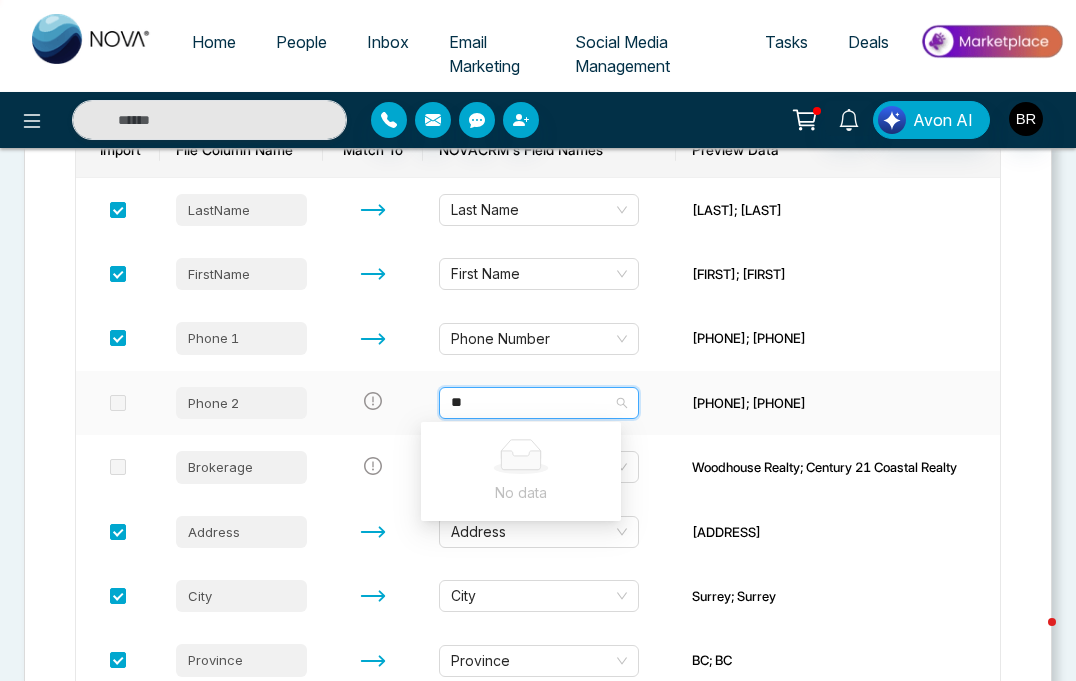 type on "*" 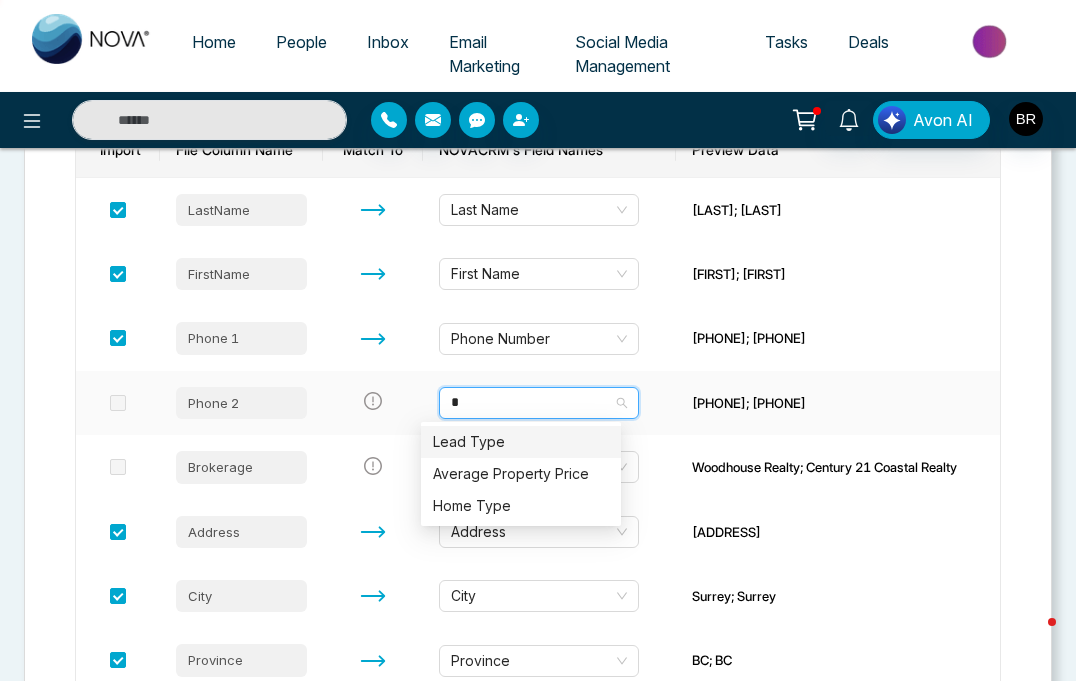 type 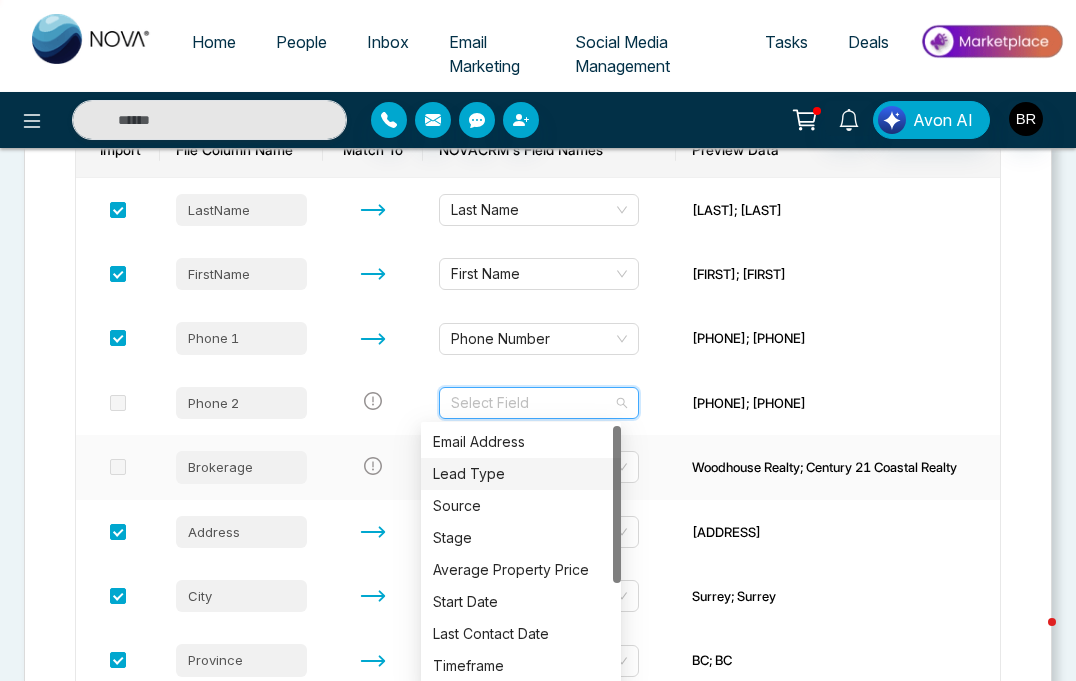 click at bounding box center [373, 467] 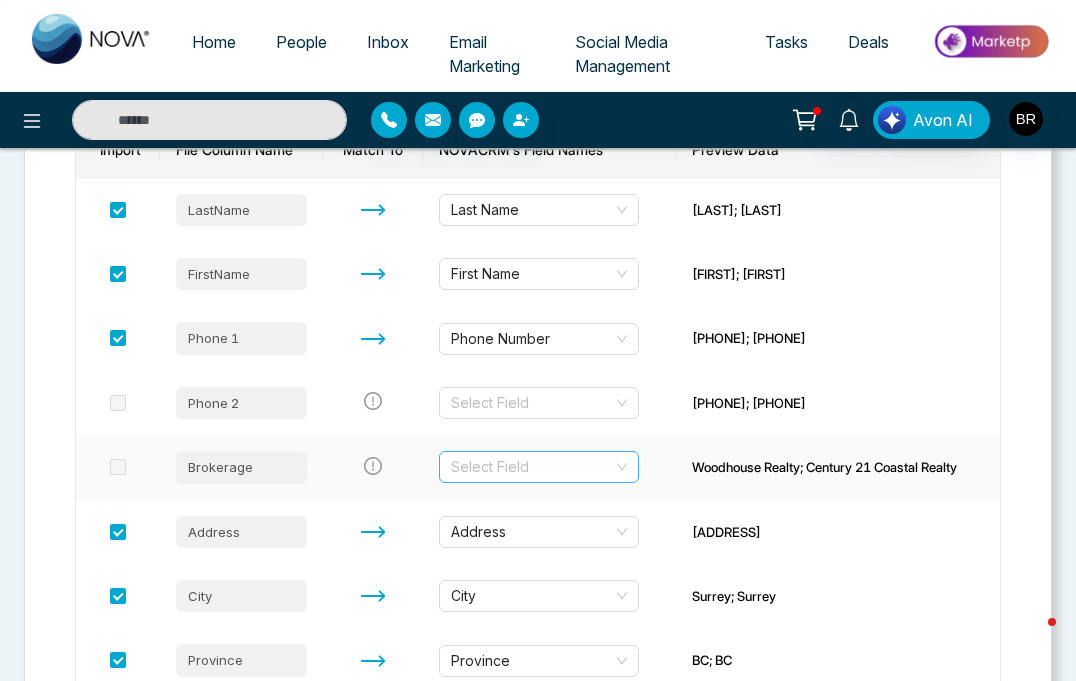 click at bounding box center [532, 467] 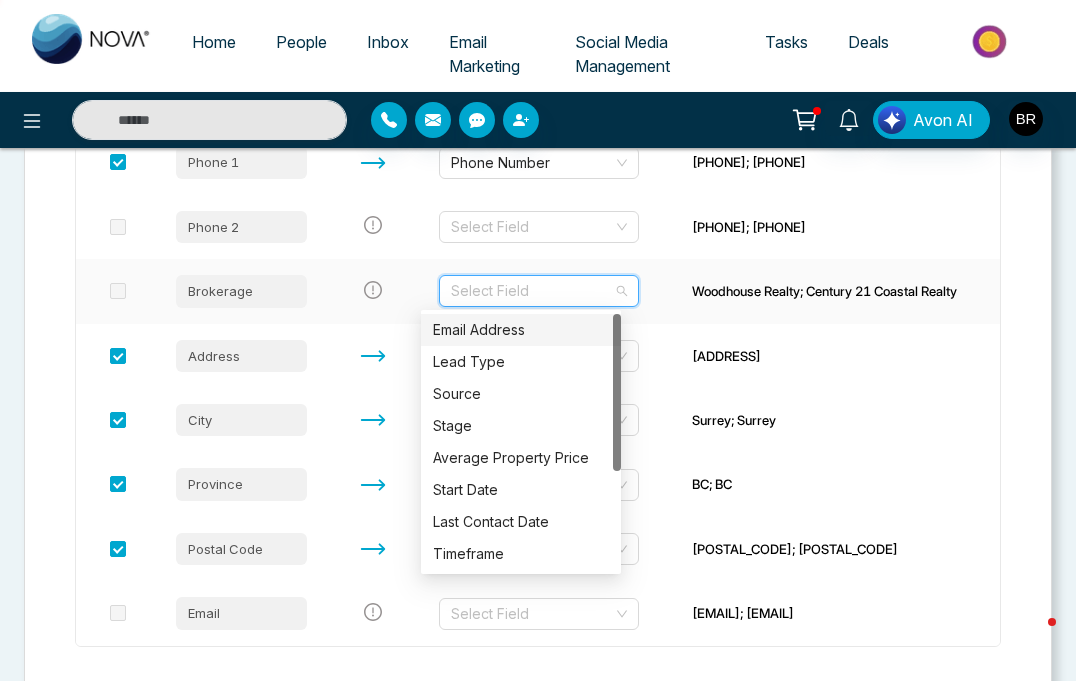 scroll, scrollTop: 494, scrollLeft: 0, axis: vertical 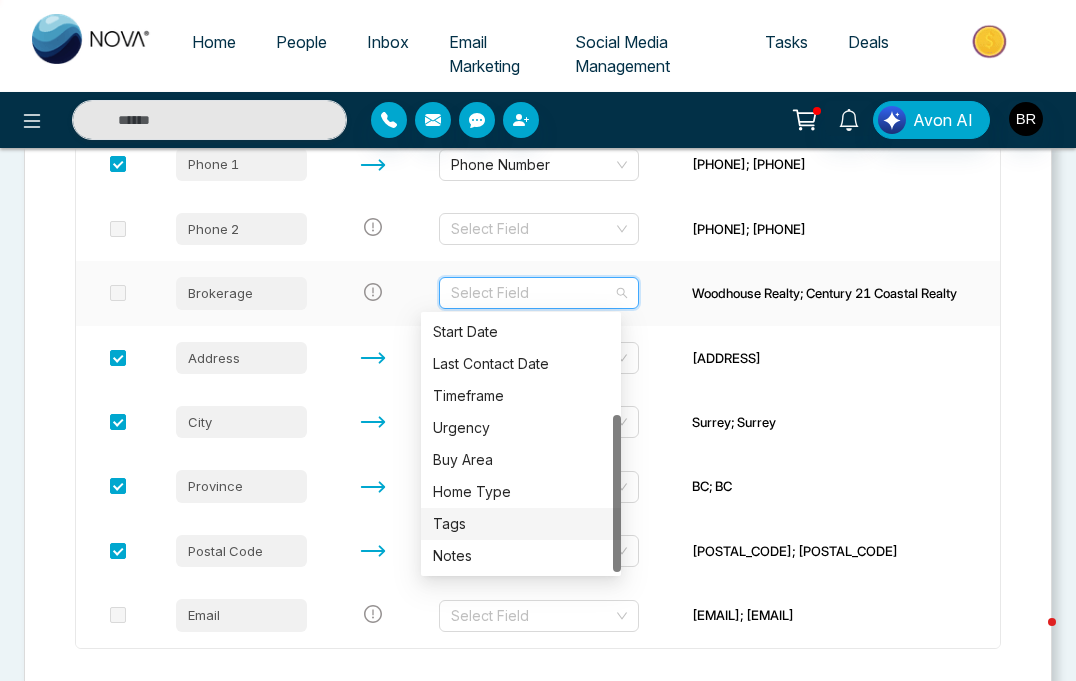 click on "Tags" at bounding box center [521, 524] 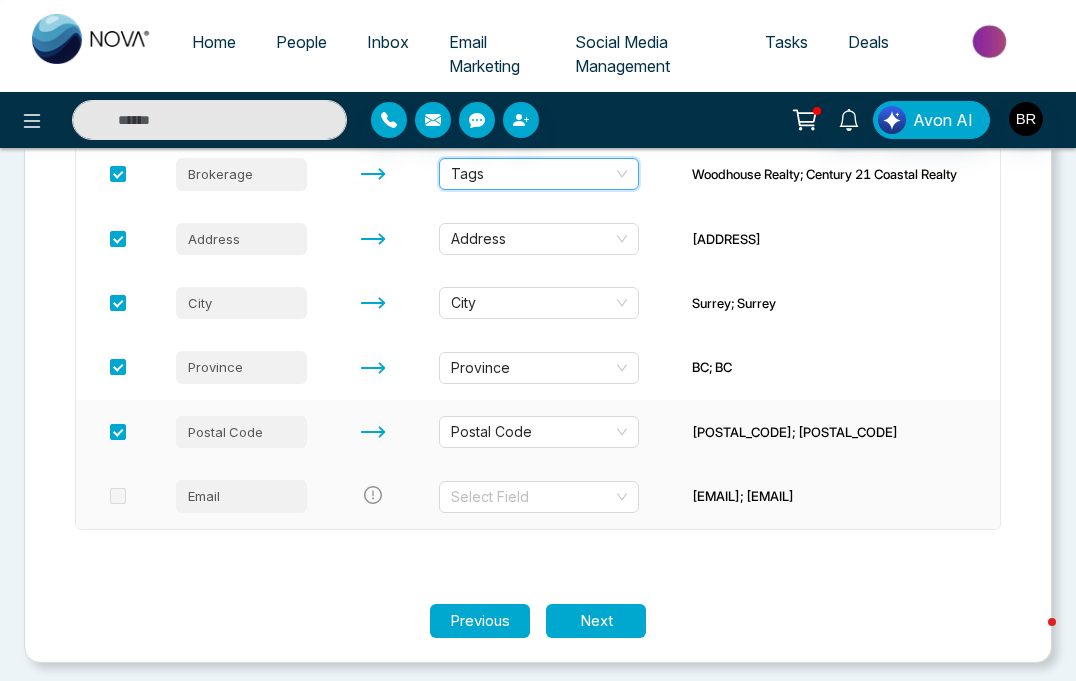 scroll, scrollTop: 617, scrollLeft: 0, axis: vertical 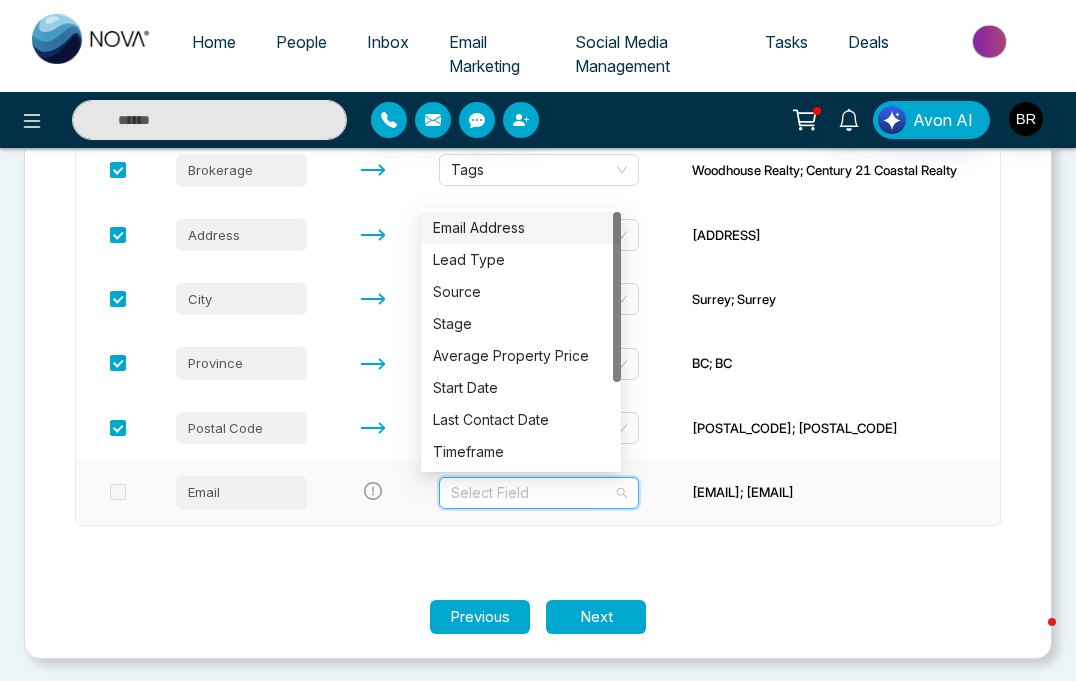 click at bounding box center (532, 493) 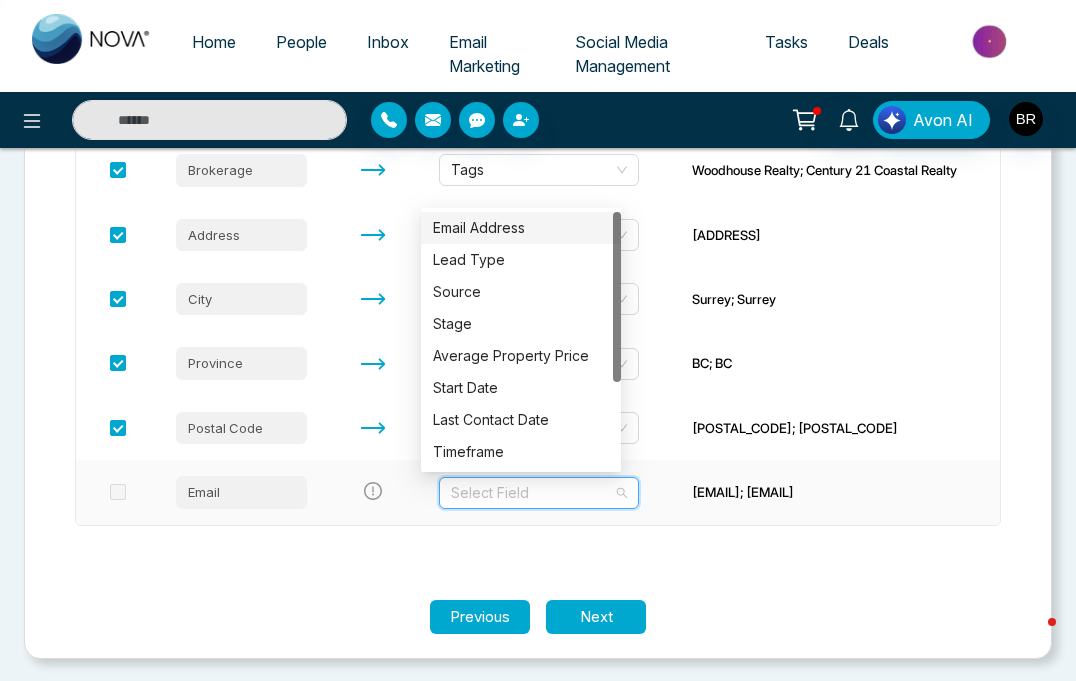 click on "Email Address" at bounding box center [521, 228] 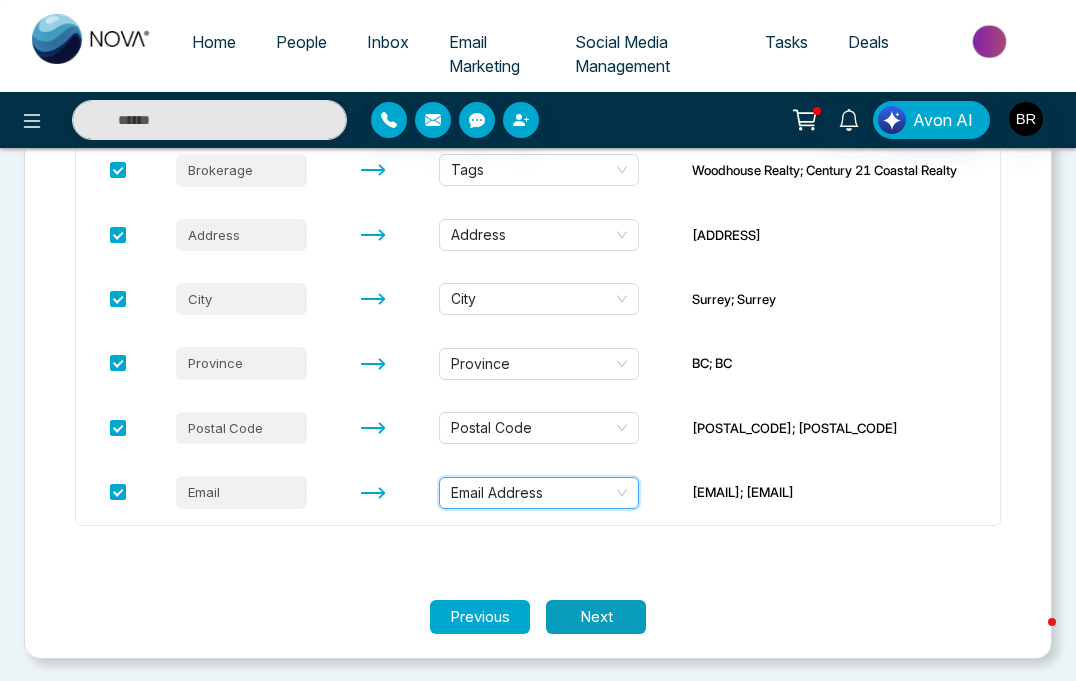 click on "Next" at bounding box center (596, 617) 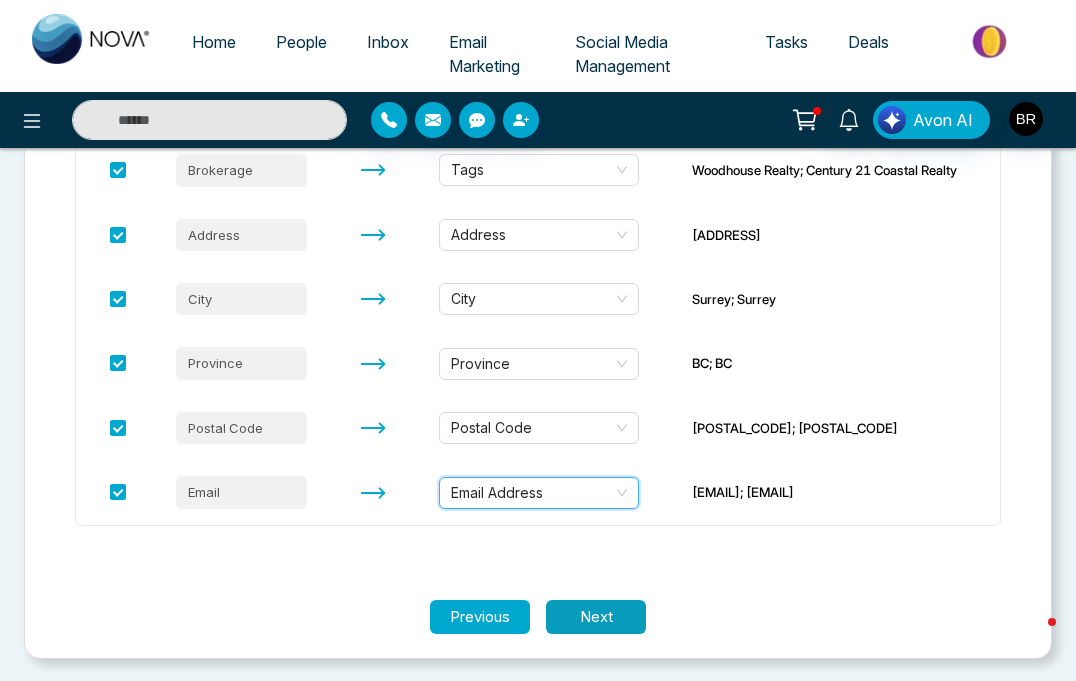 scroll, scrollTop: 15, scrollLeft: 0, axis: vertical 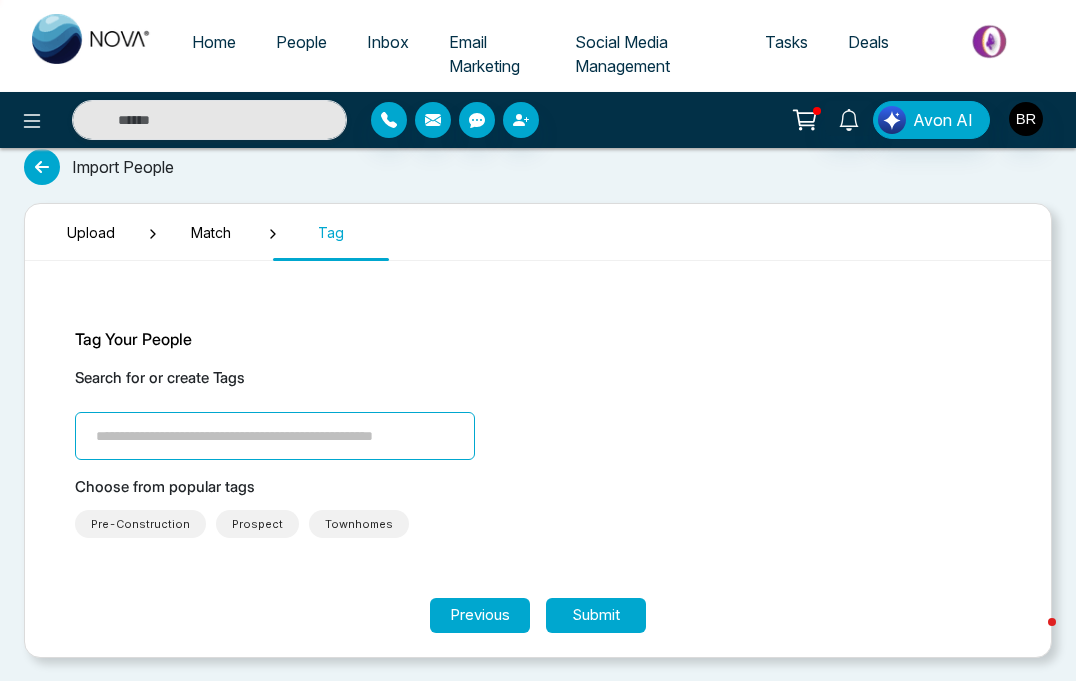 click at bounding box center [275, 436] 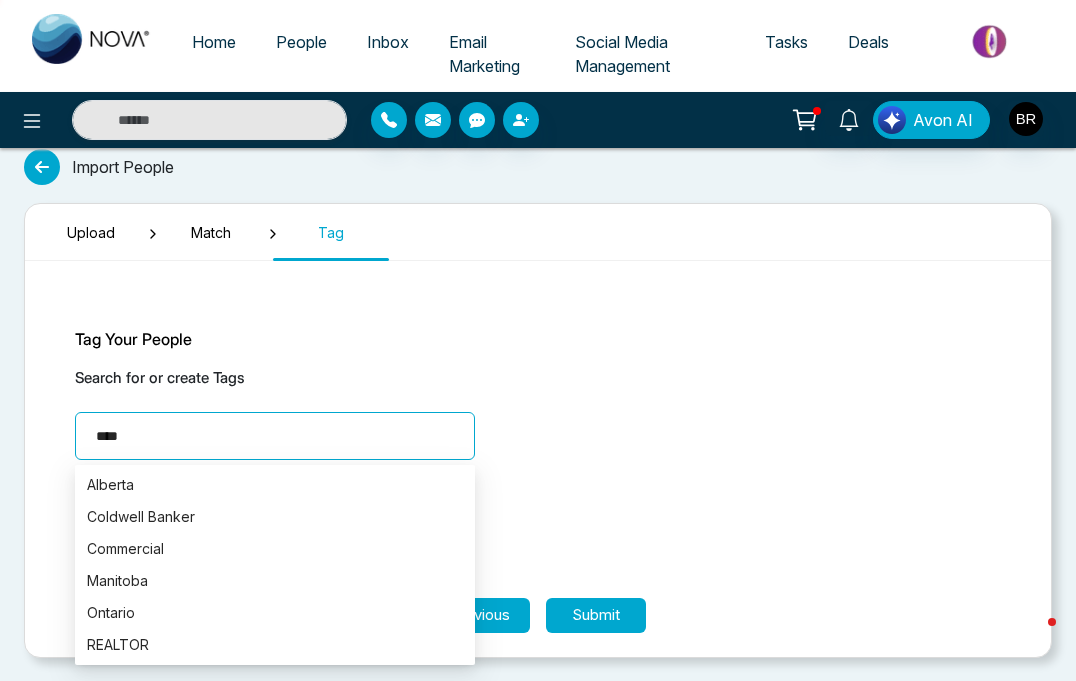 type on "*****" 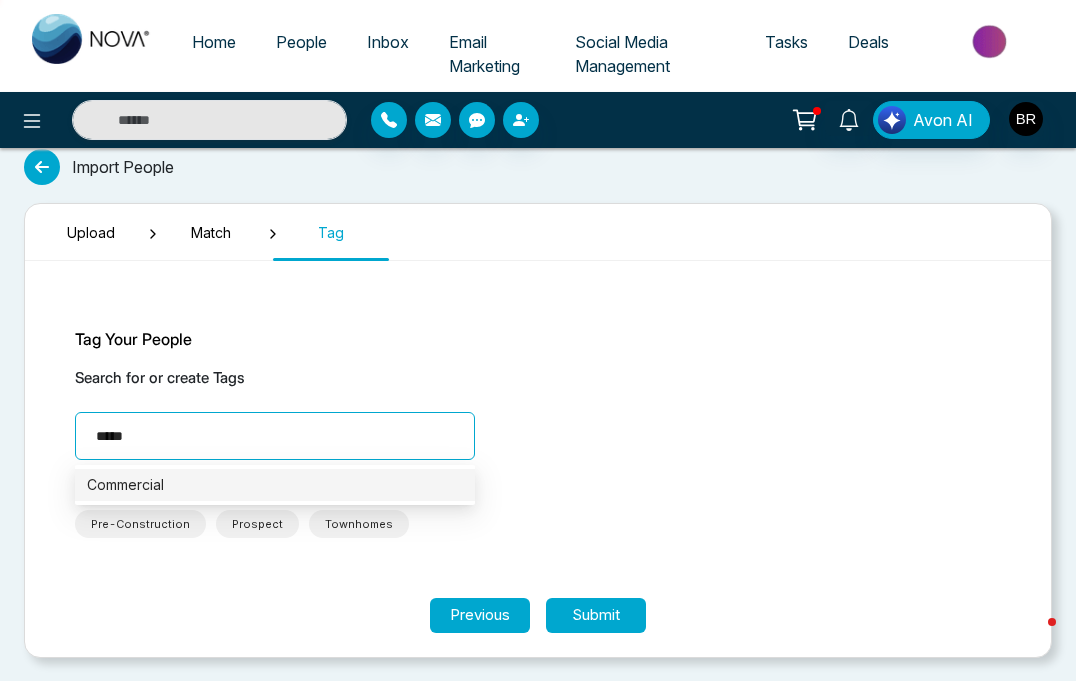 click on "Commercial" at bounding box center (275, 485) 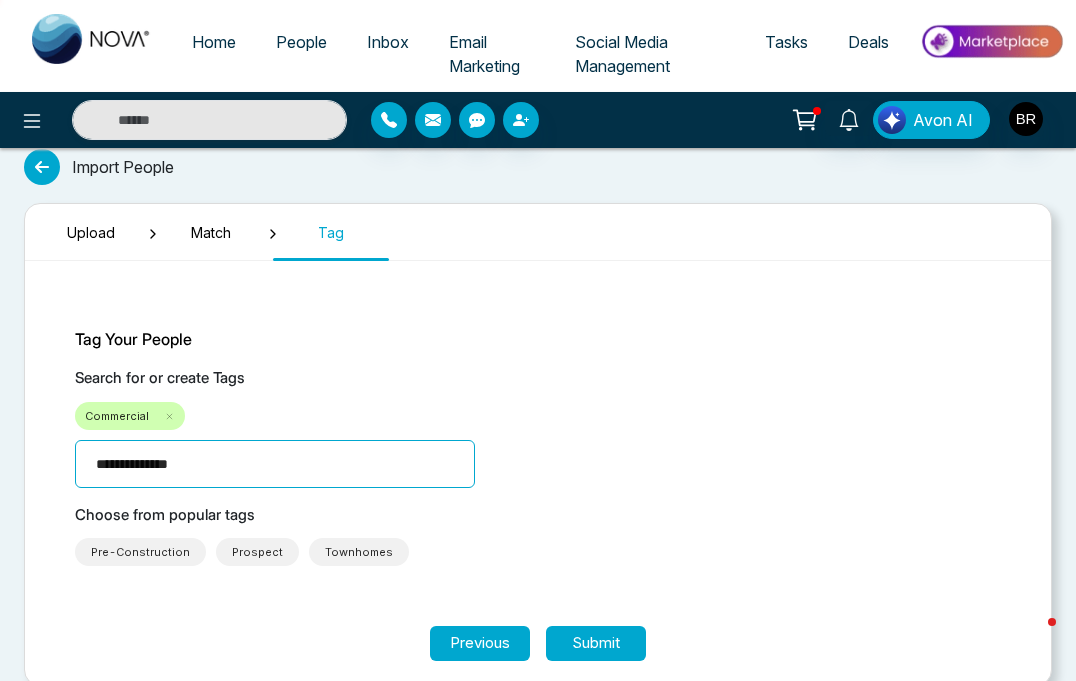 type on "**********" 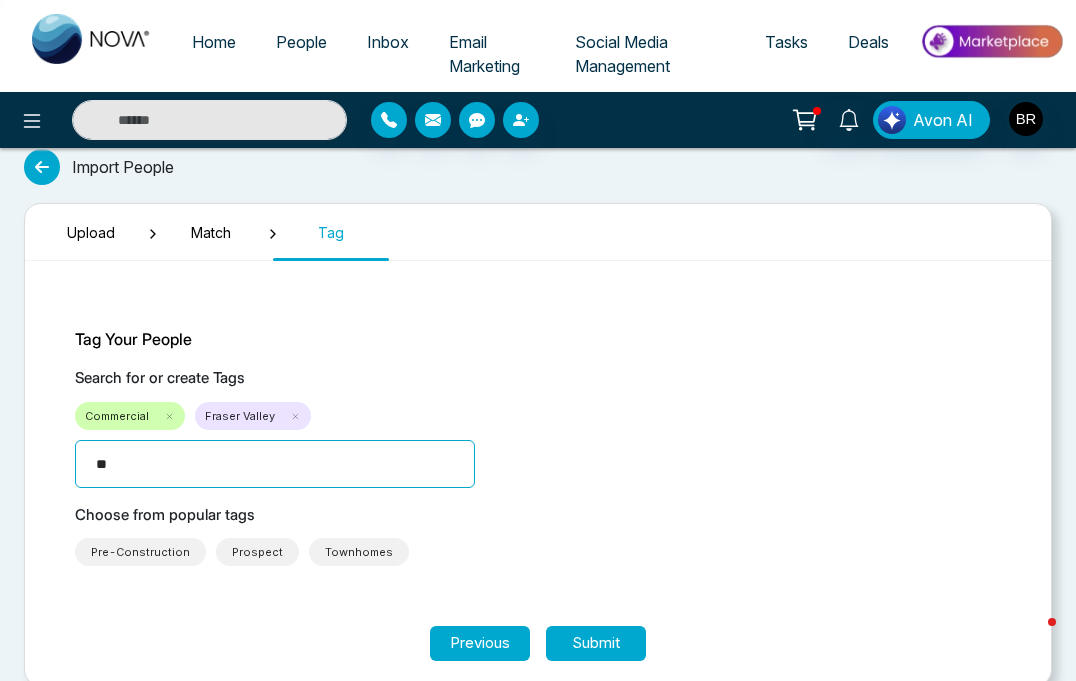 type on "*" 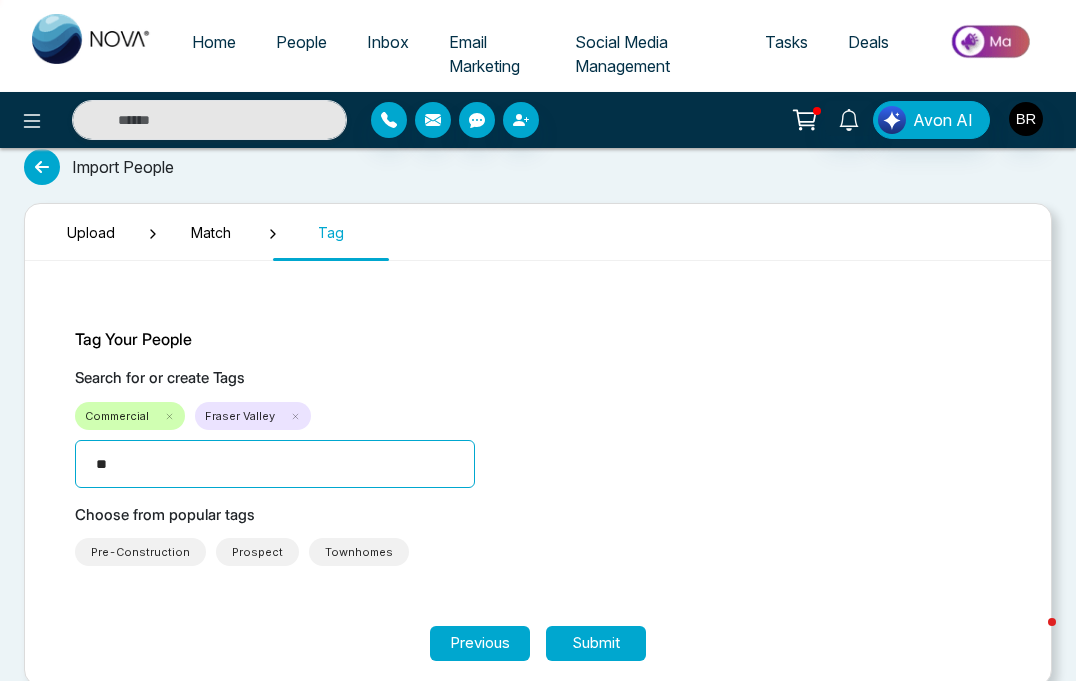 type on "*" 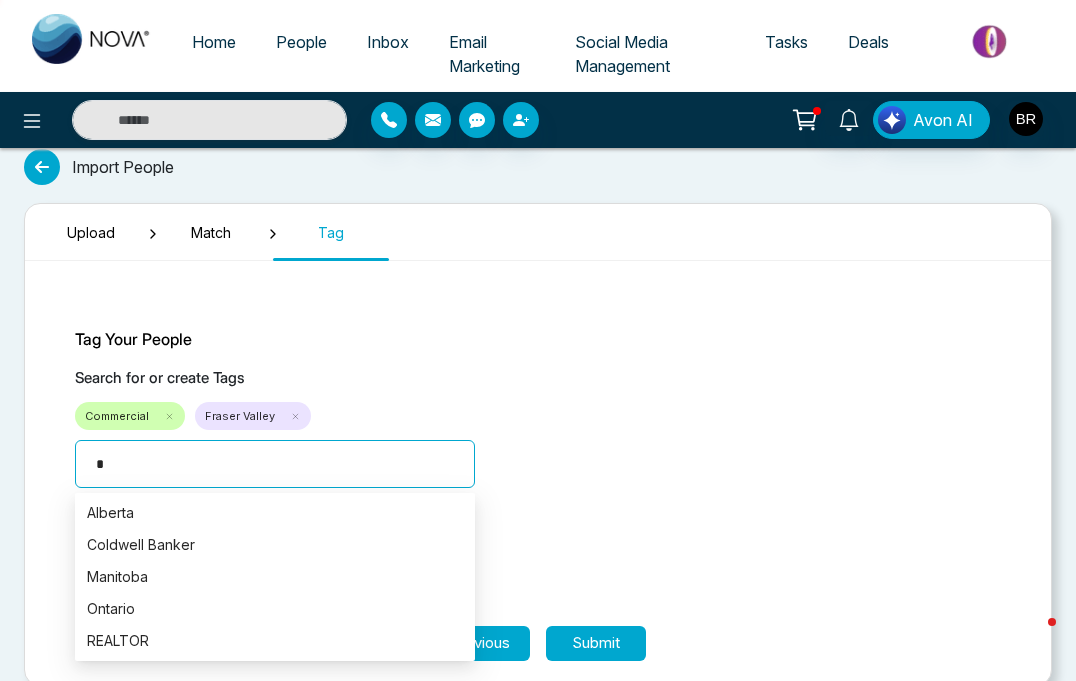 type 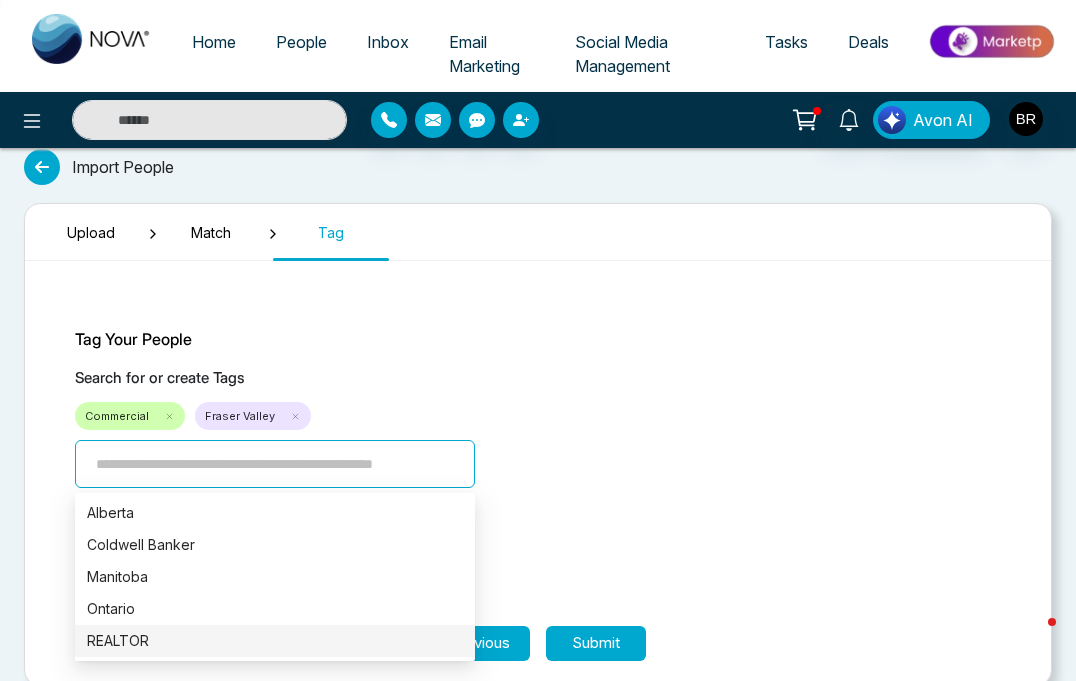 click on "REALTOR" at bounding box center (275, 641) 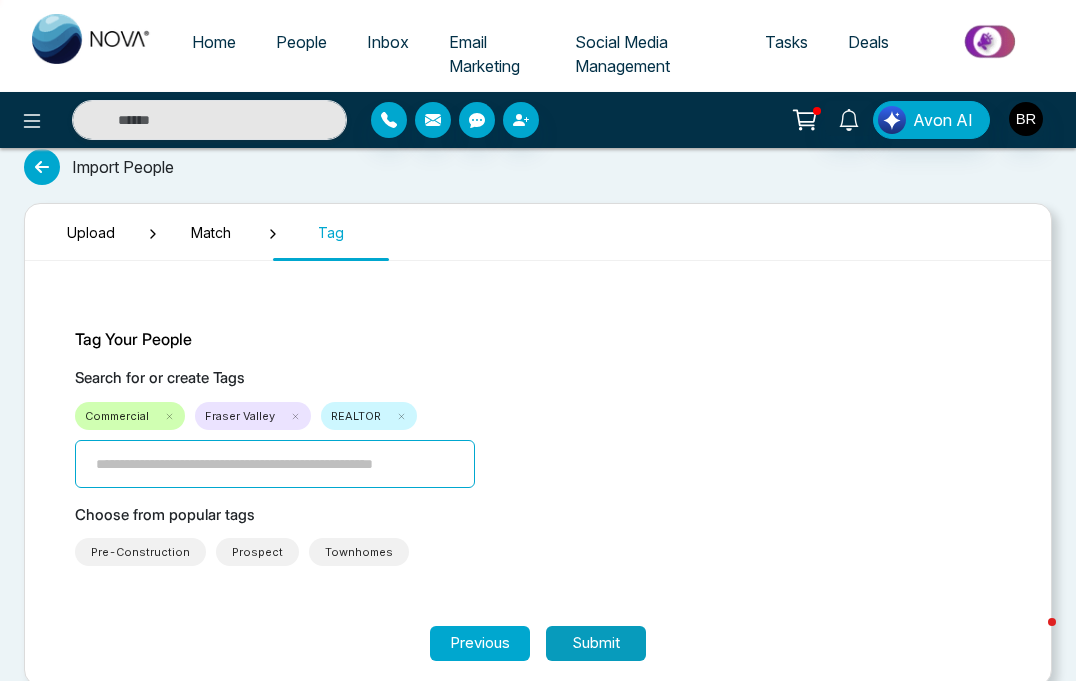 click on "Submit" at bounding box center (596, 643) 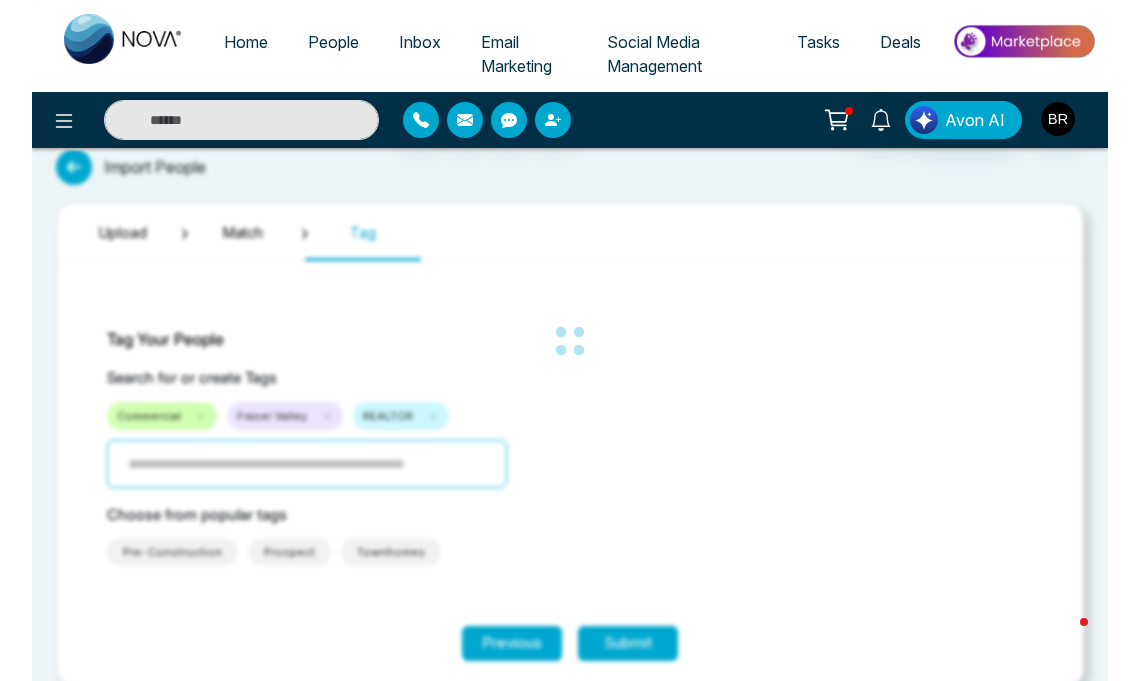 scroll, scrollTop: 0, scrollLeft: 0, axis: both 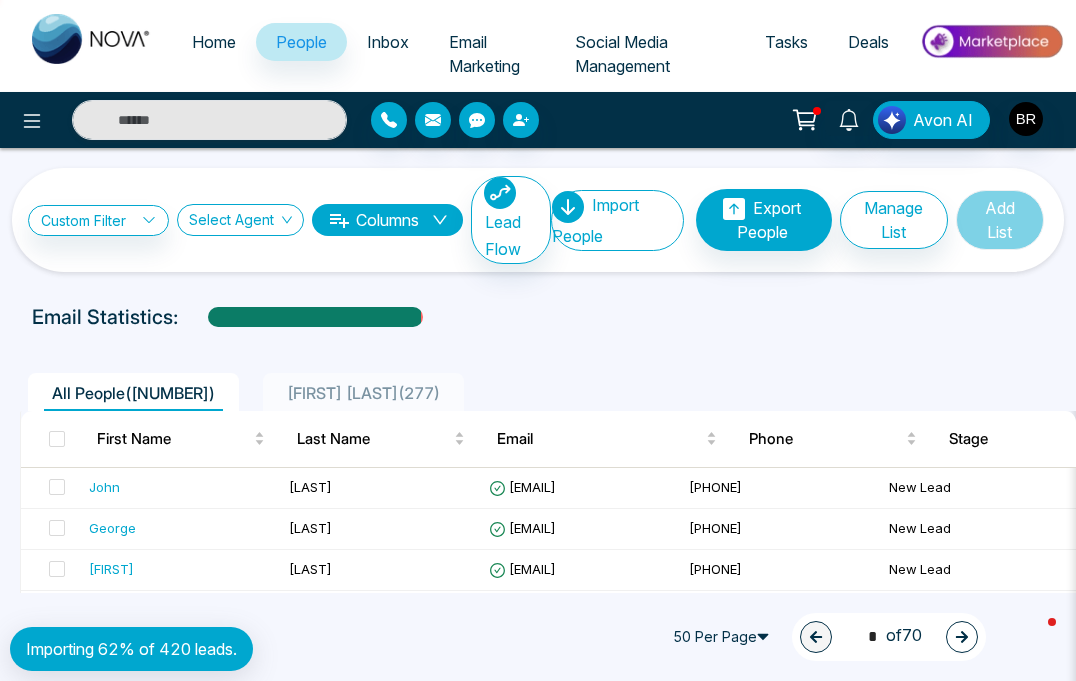 click at bounding box center [538, 336] 